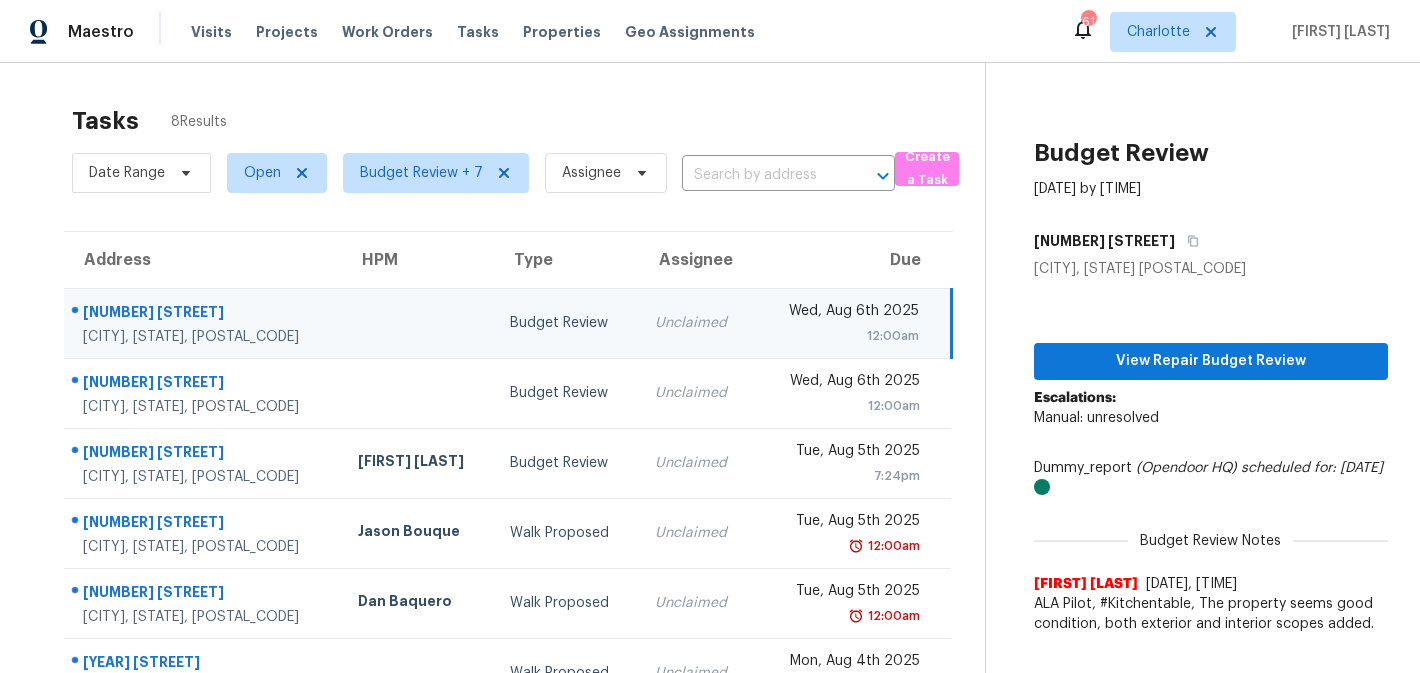 scroll, scrollTop: 0, scrollLeft: 0, axis: both 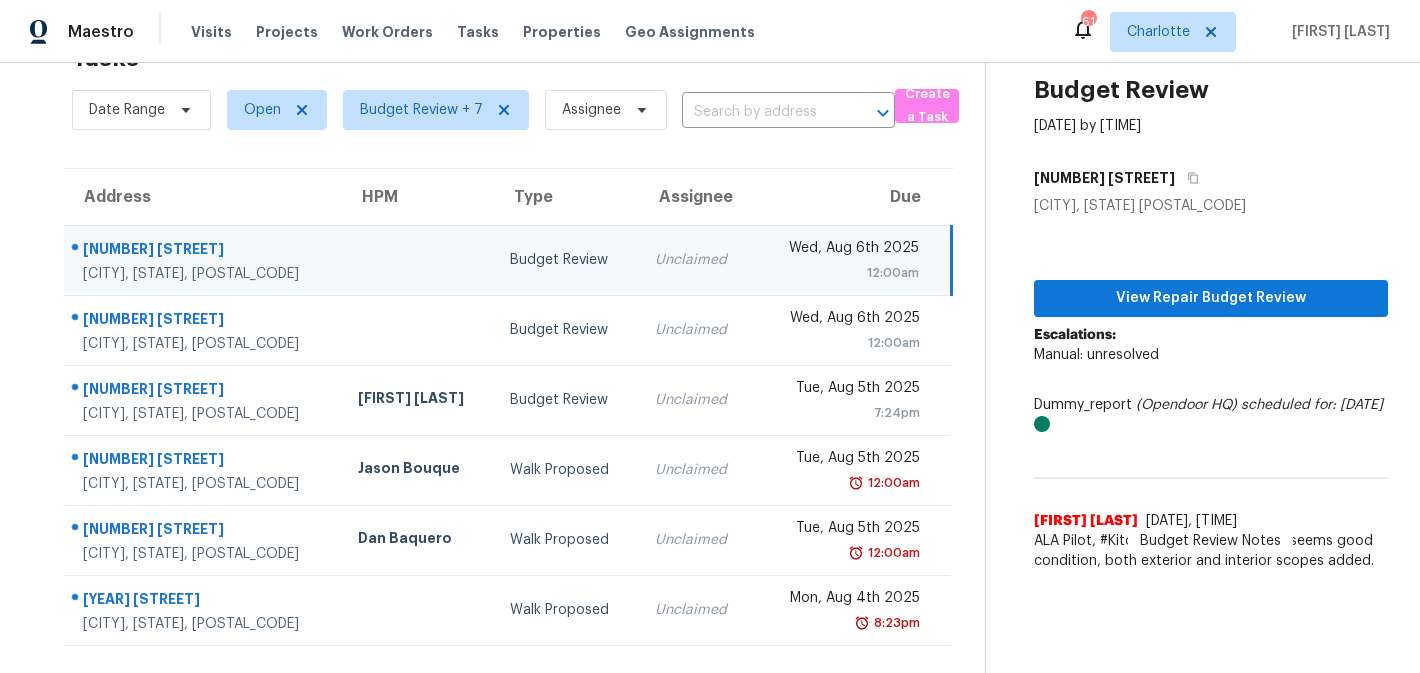 click on "View Repair Budget Review" at bounding box center [1211, 298] 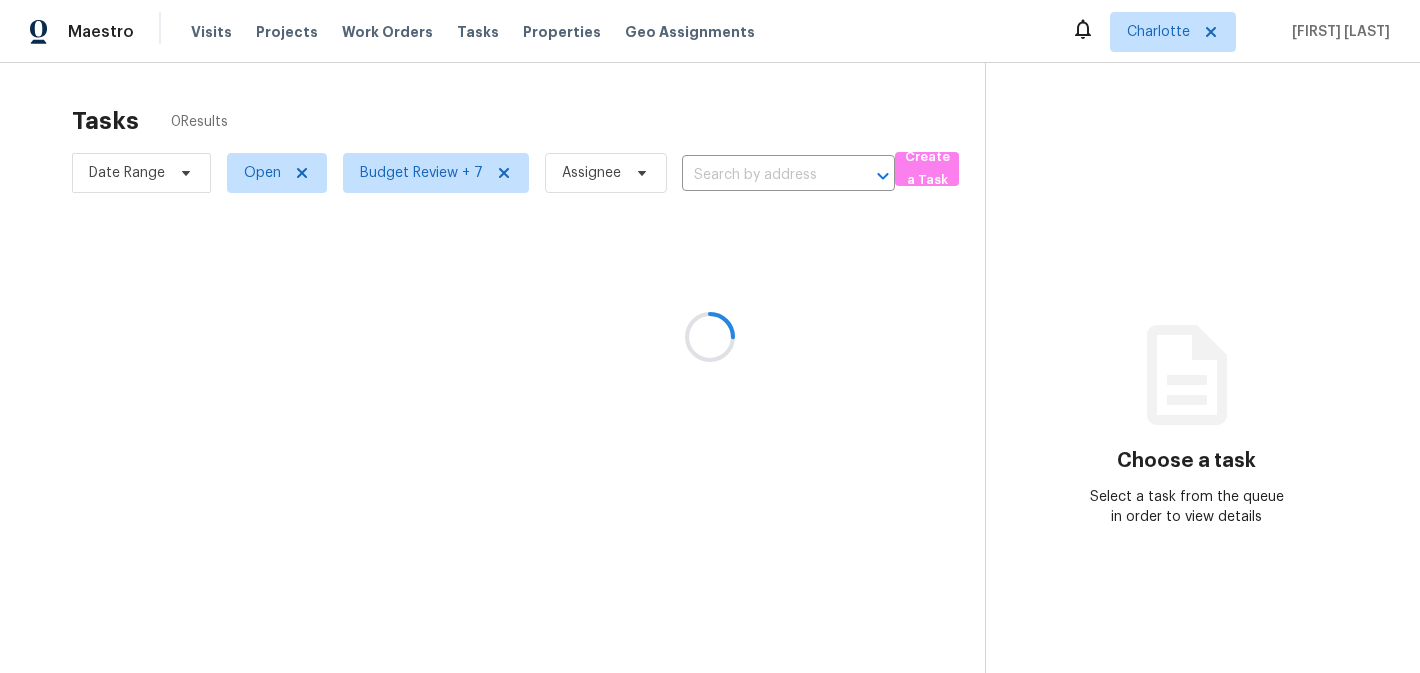scroll, scrollTop: 0, scrollLeft: 0, axis: both 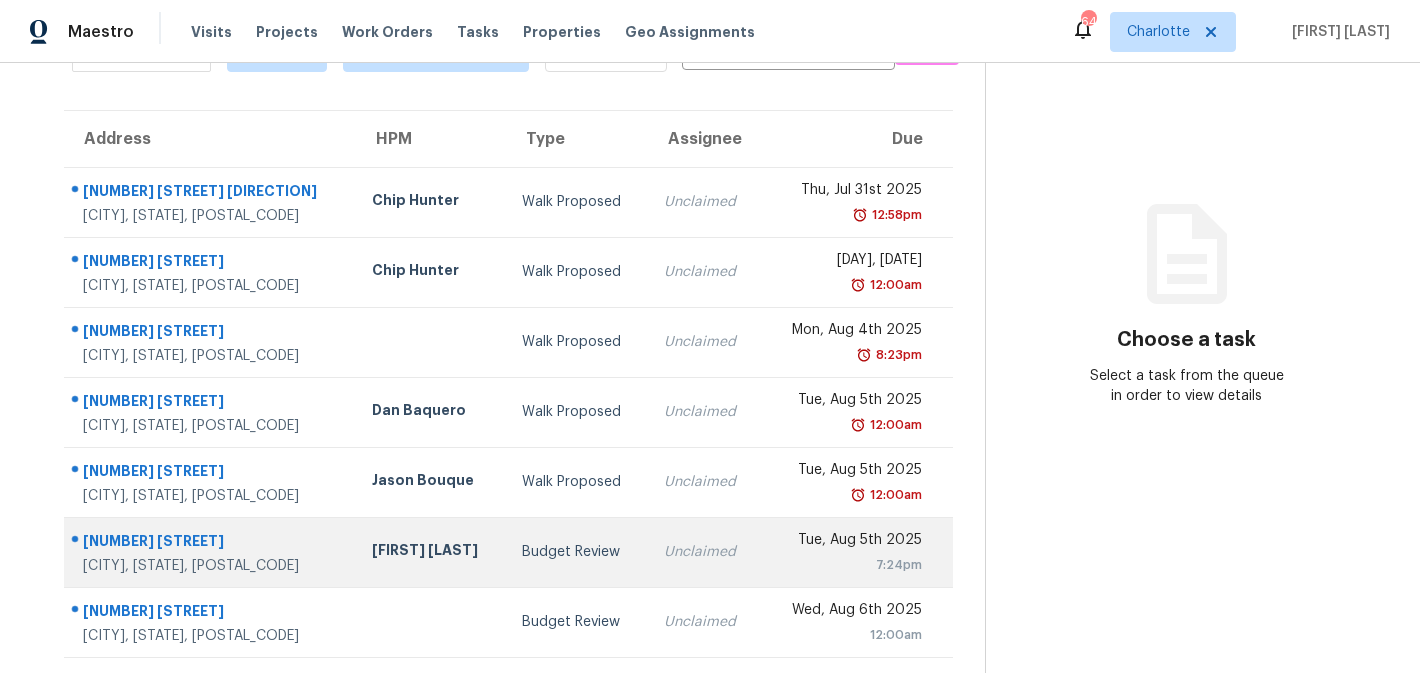 click on "Budget Review" at bounding box center [577, 552] 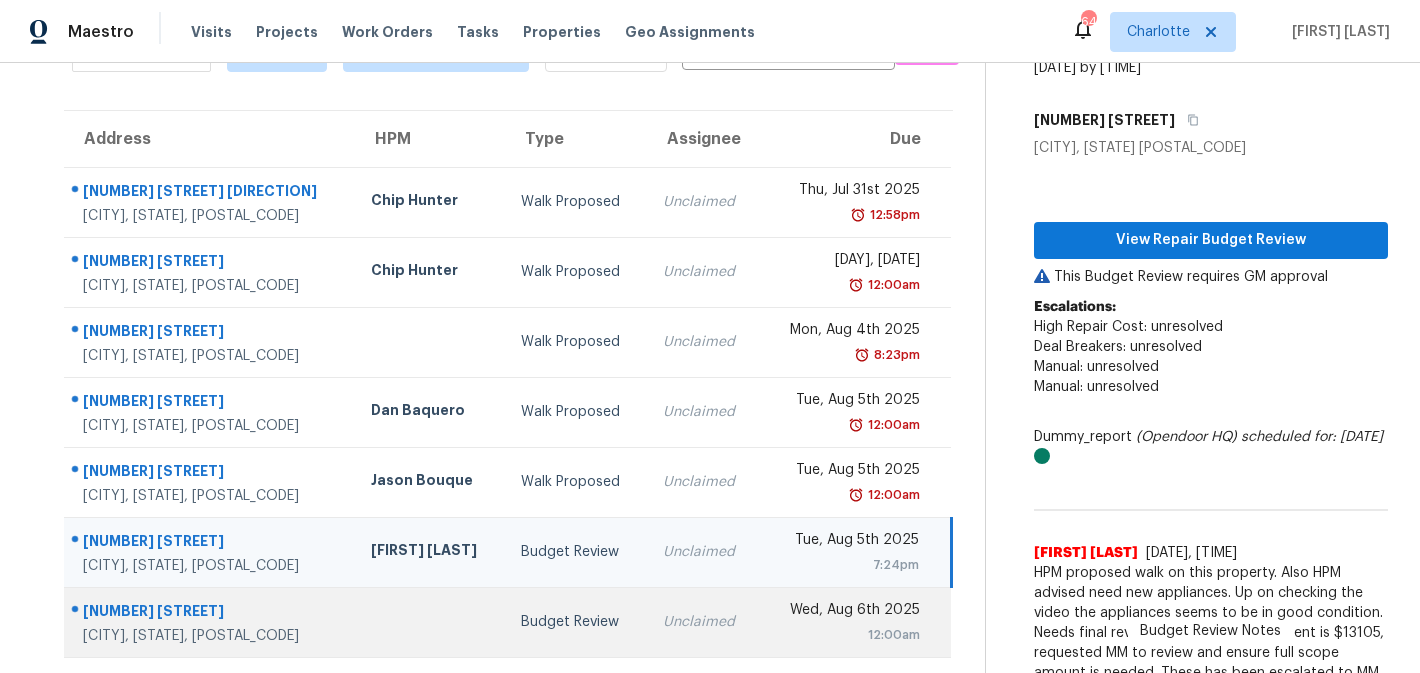 click on "Budget Review" at bounding box center (576, 622) 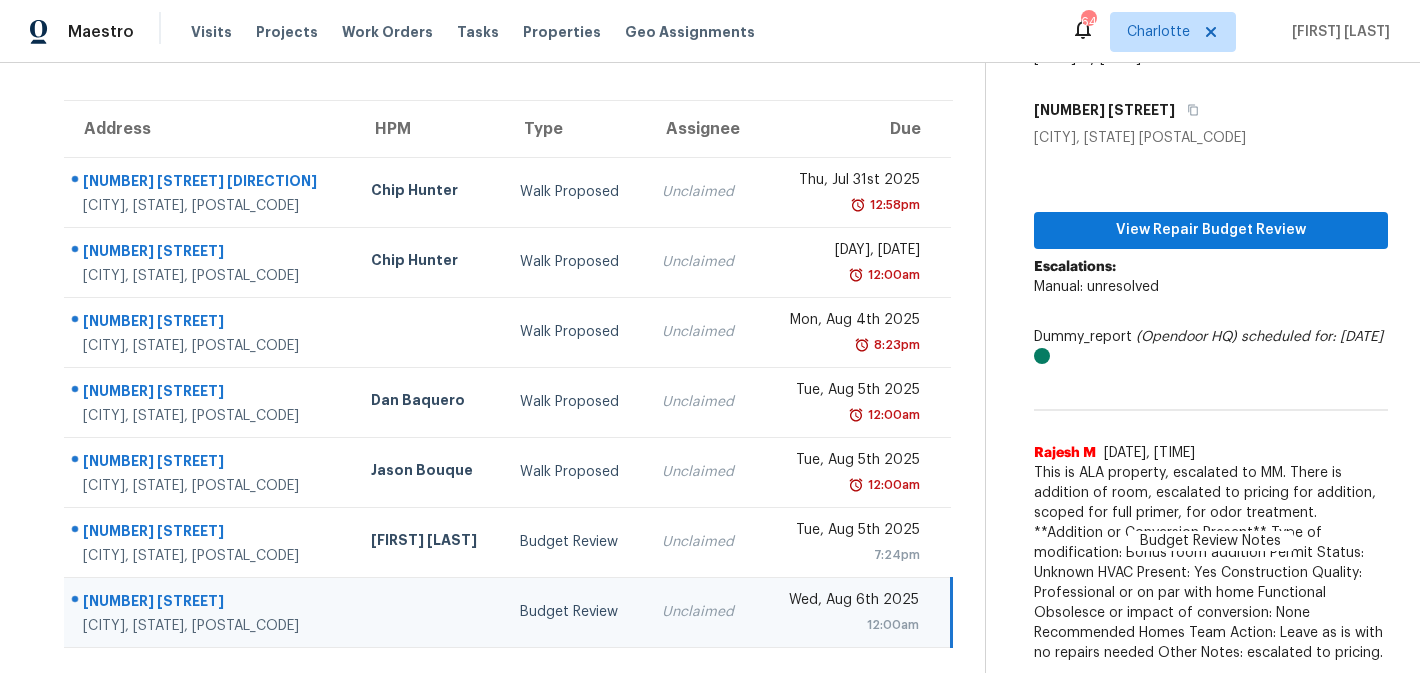 scroll, scrollTop: 0, scrollLeft: 0, axis: both 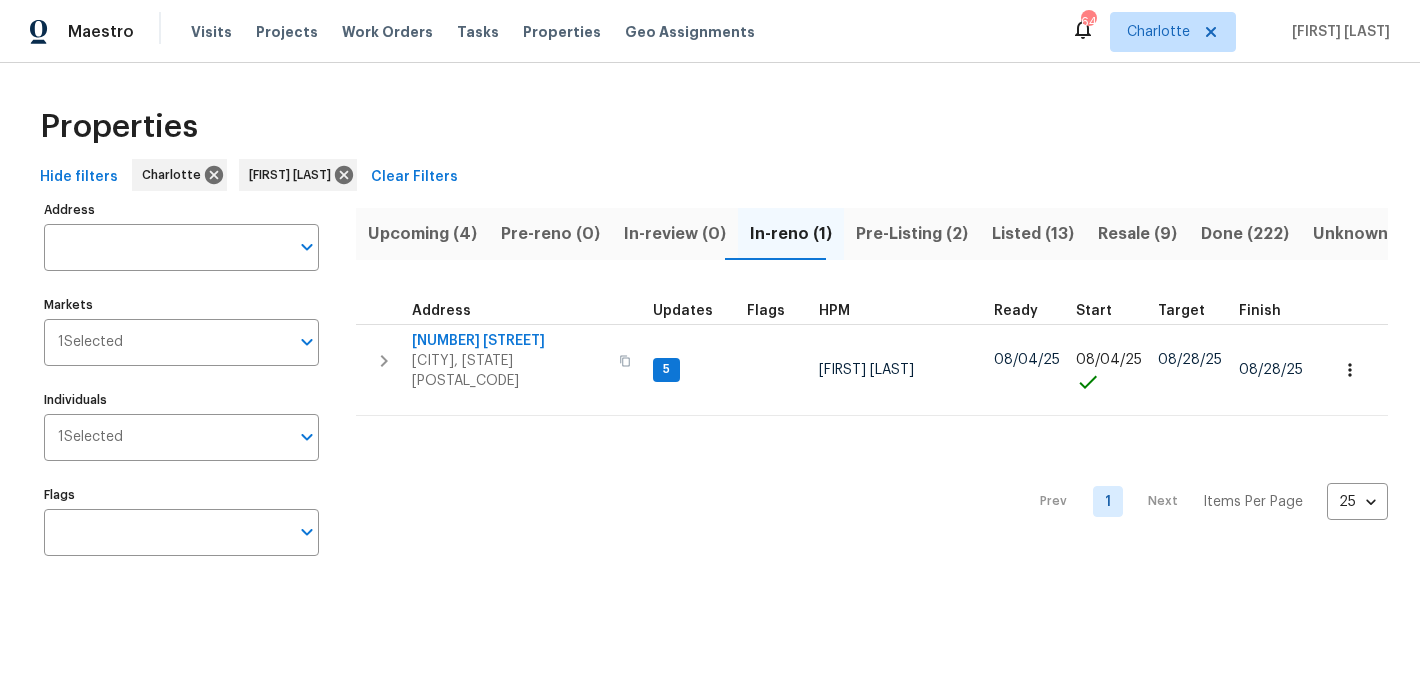 click on "Upcoming (4)" at bounding box center (422, 234) 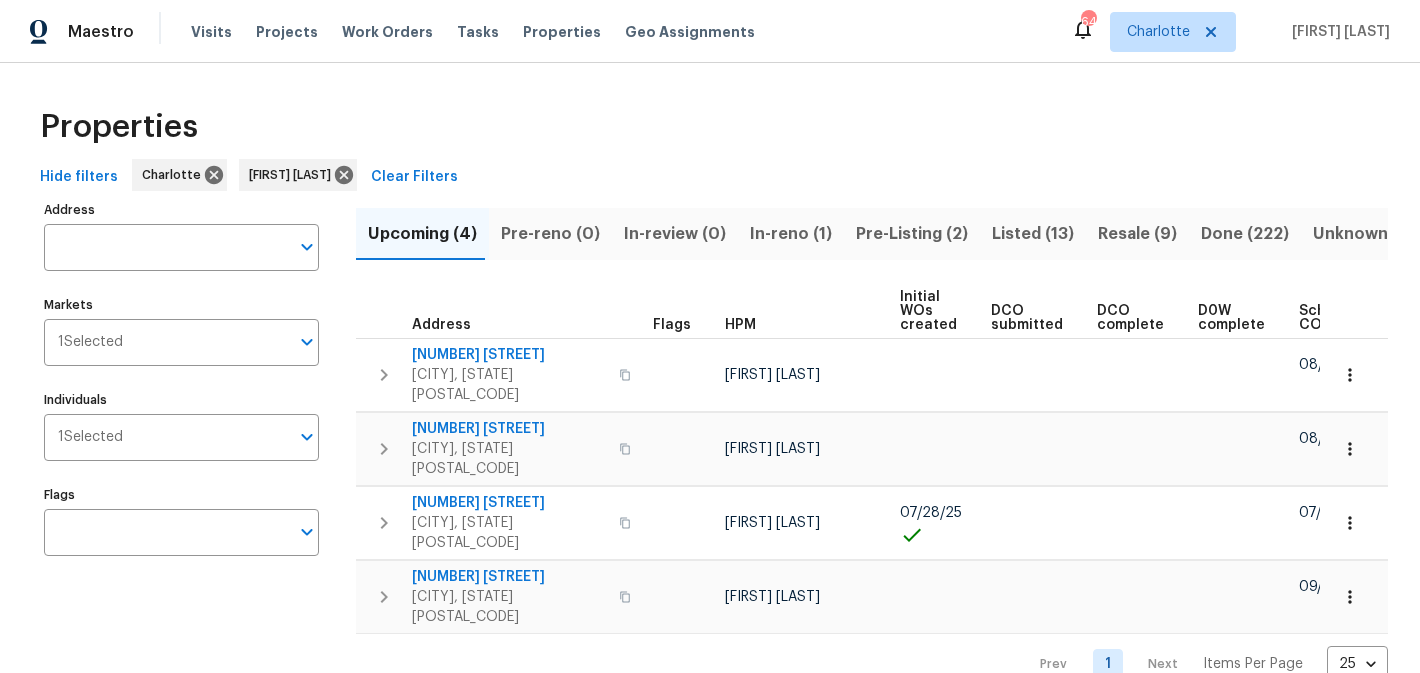 click on "In-reno (1)" at bounding box center [791, 234] 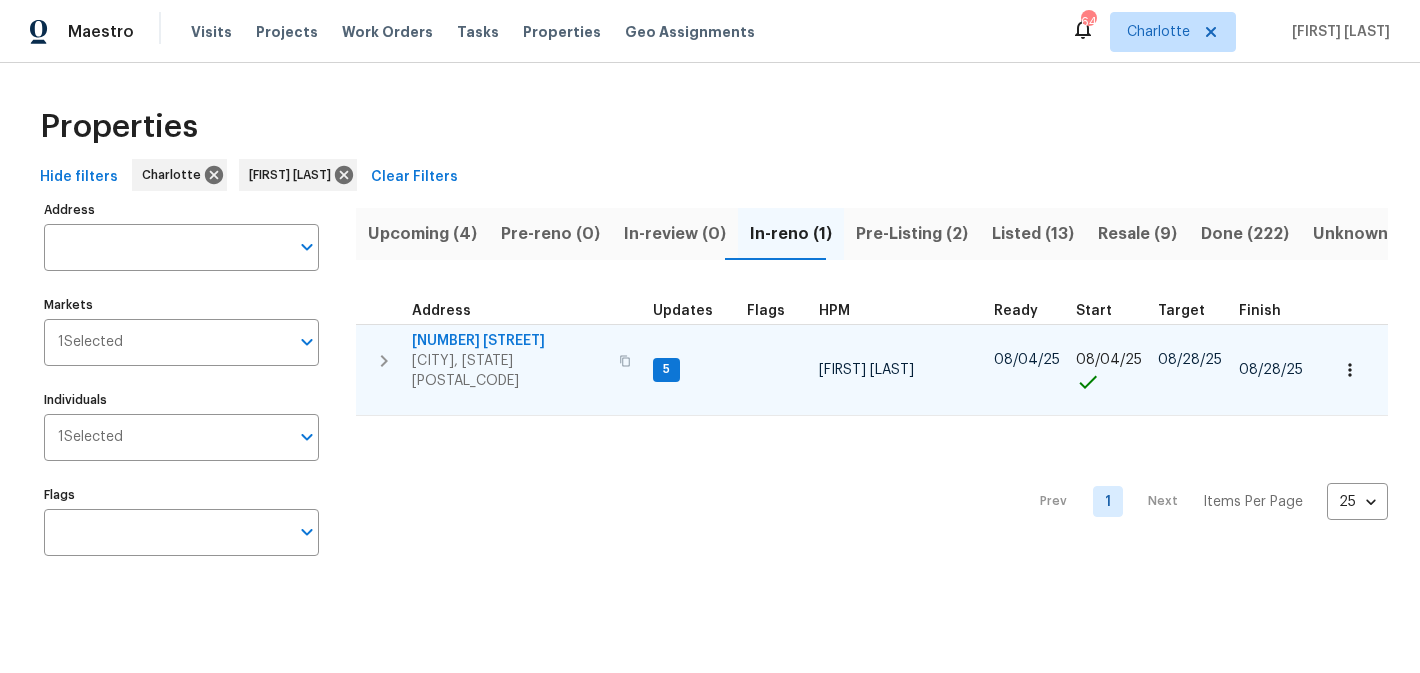click on "505 Old Vine Ct" at bounding box center [509, 341] 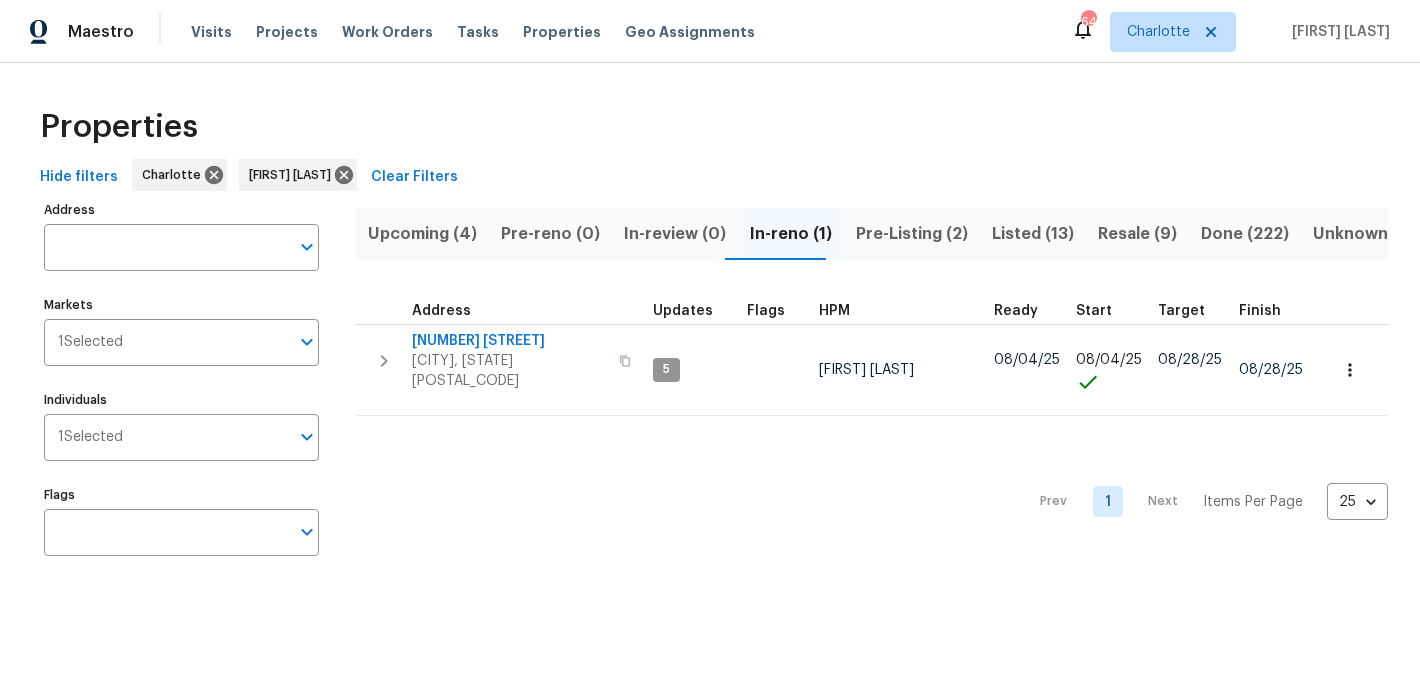 click on "Pre-Listing (2)" at bounding box center (912, 234) 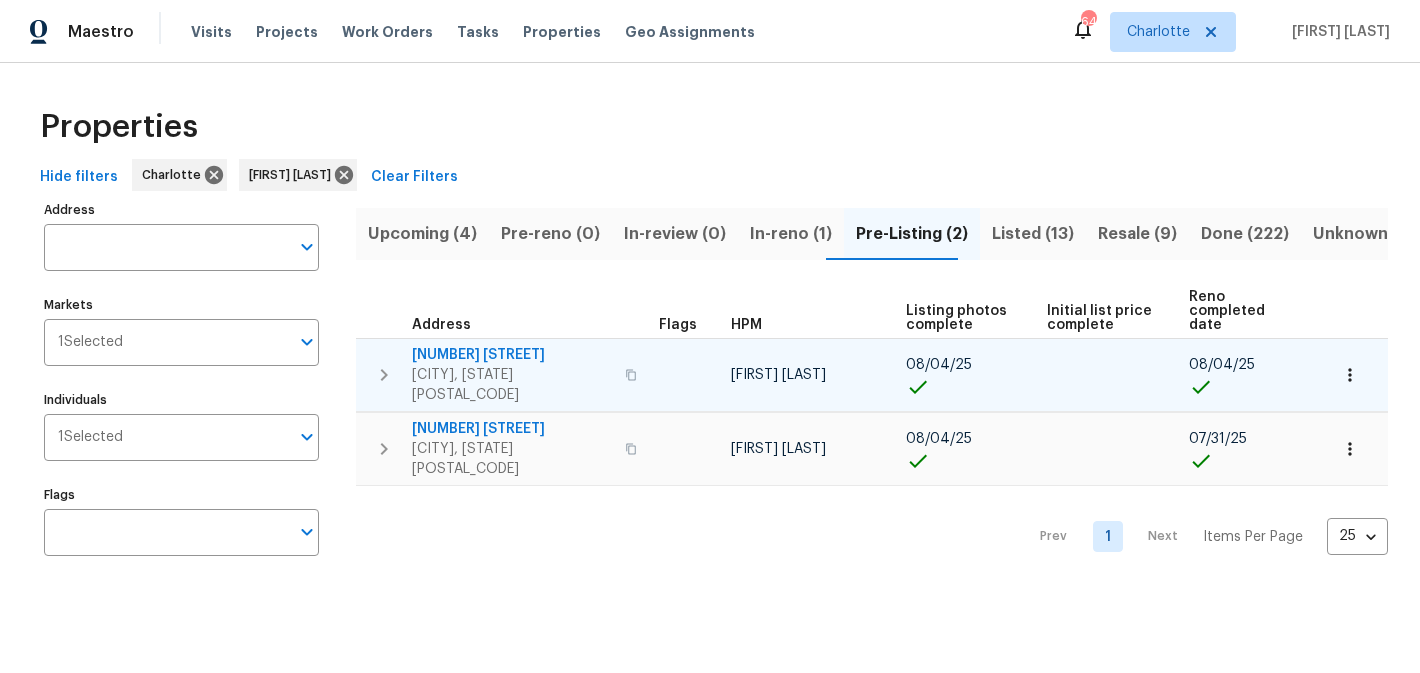 click on "1104 Rook Rd" at bounding box center [512, 355] 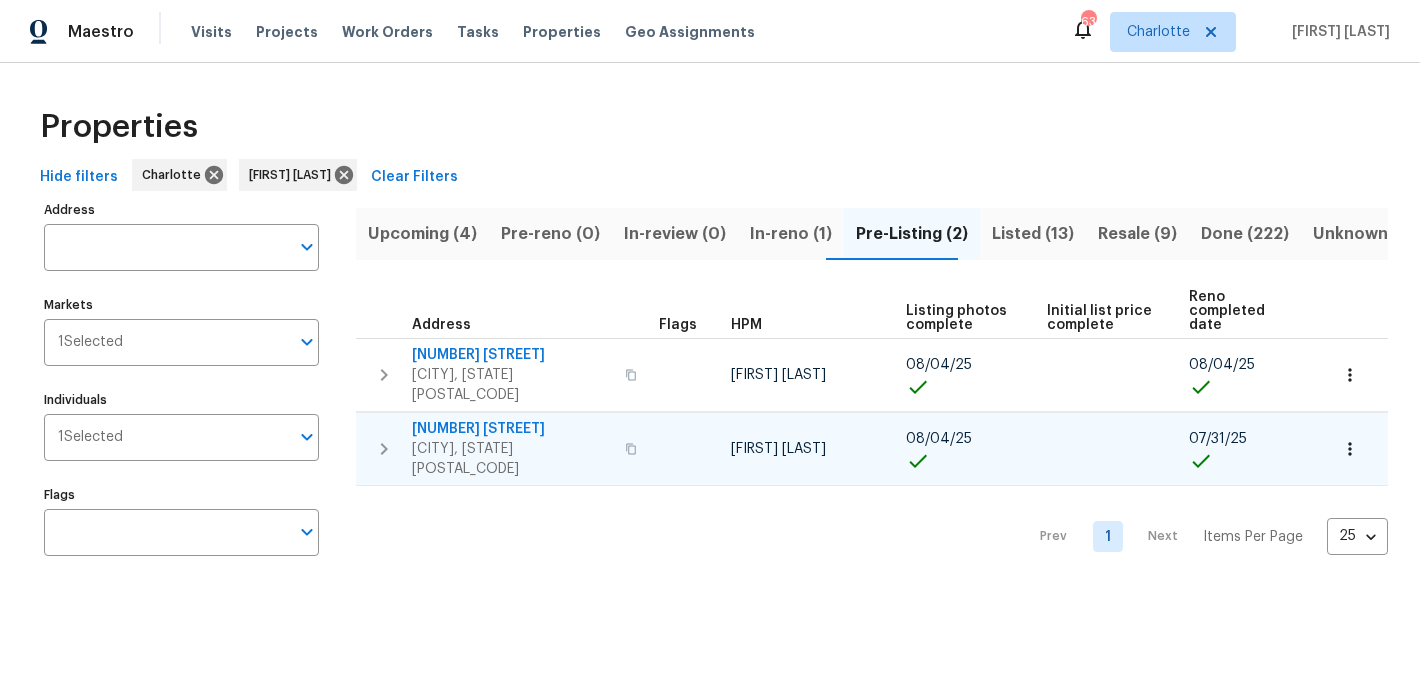 click on "[NUMBER] [STREET]" at bounding box center [512, 429] 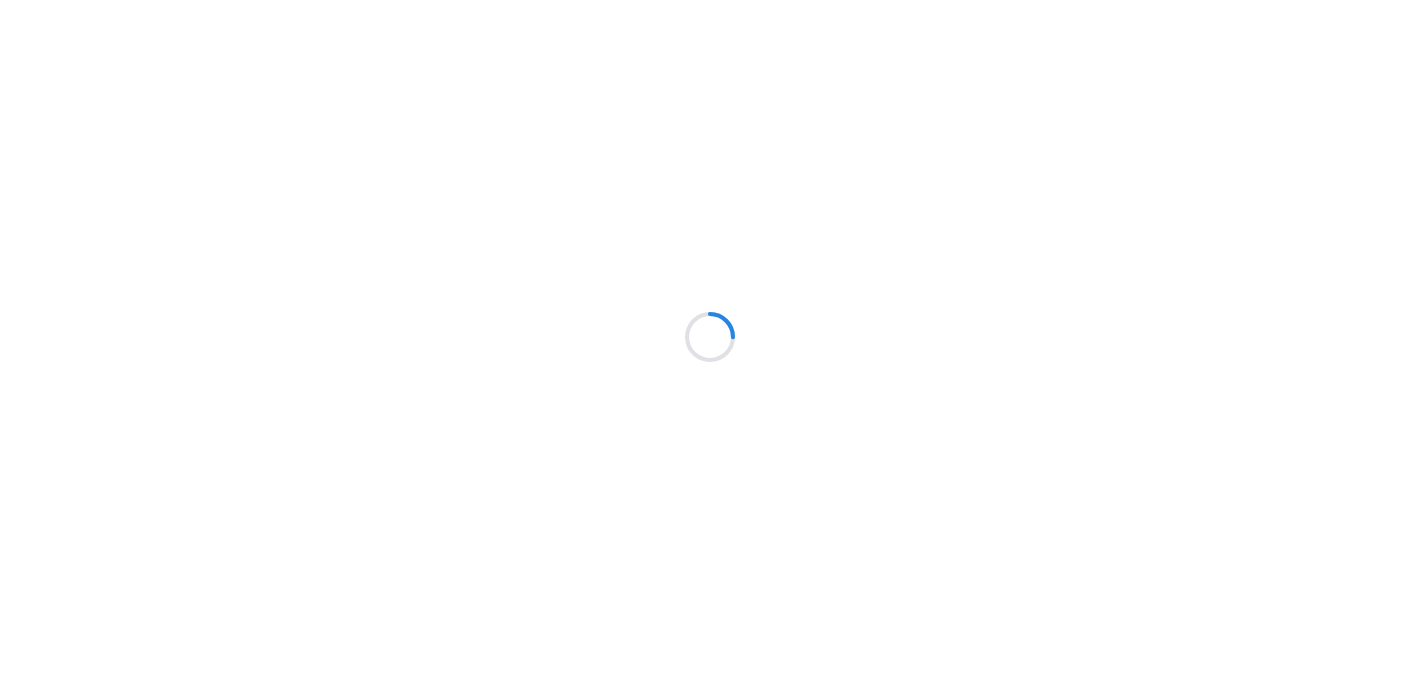 scroll, scrollTop: 0, scrollLeft: 0, axis: both 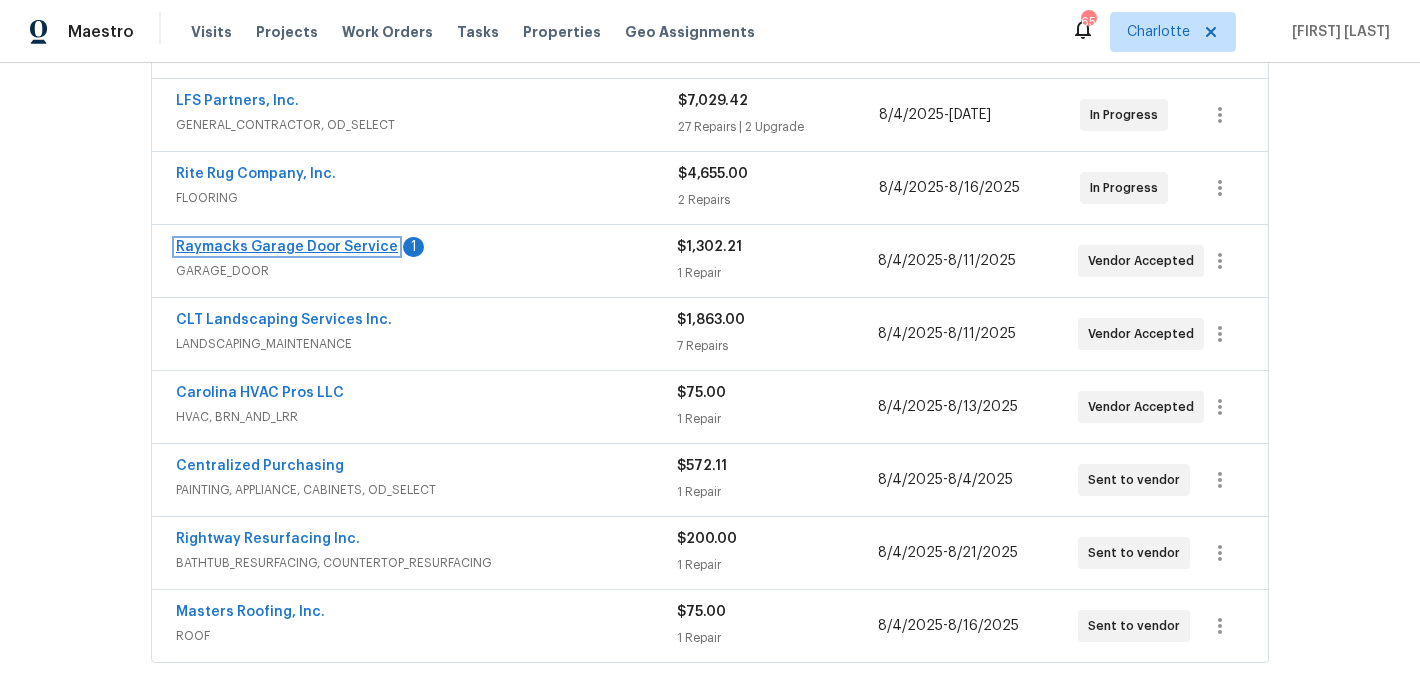 click on "Raymacks Garage Door Service" at bounding box center (287, 247) 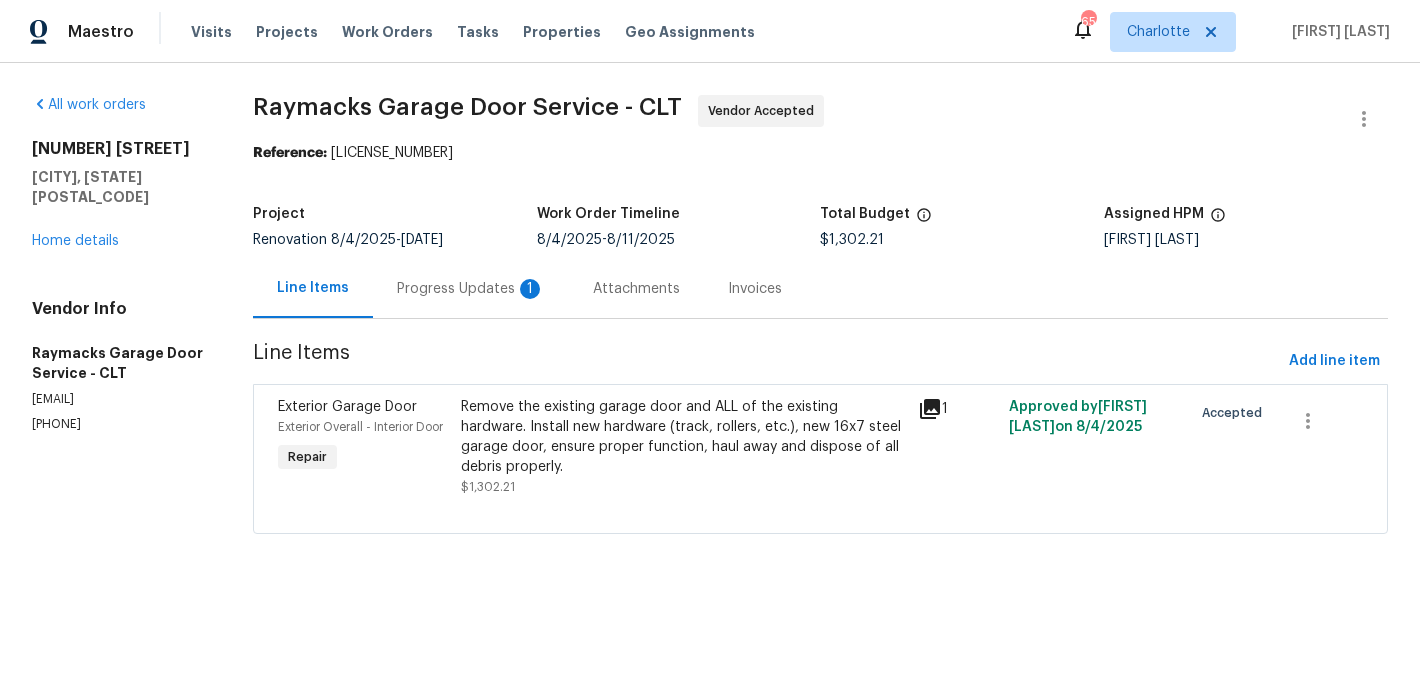 click on "Remove the existing garage door and ALL of the existing hardware. Install new hardware (track, rollers, etc.), new 16x7 steel garage door, ensure proper function, haul away and dispose of all debris properly." at bounding box center [683, 437] 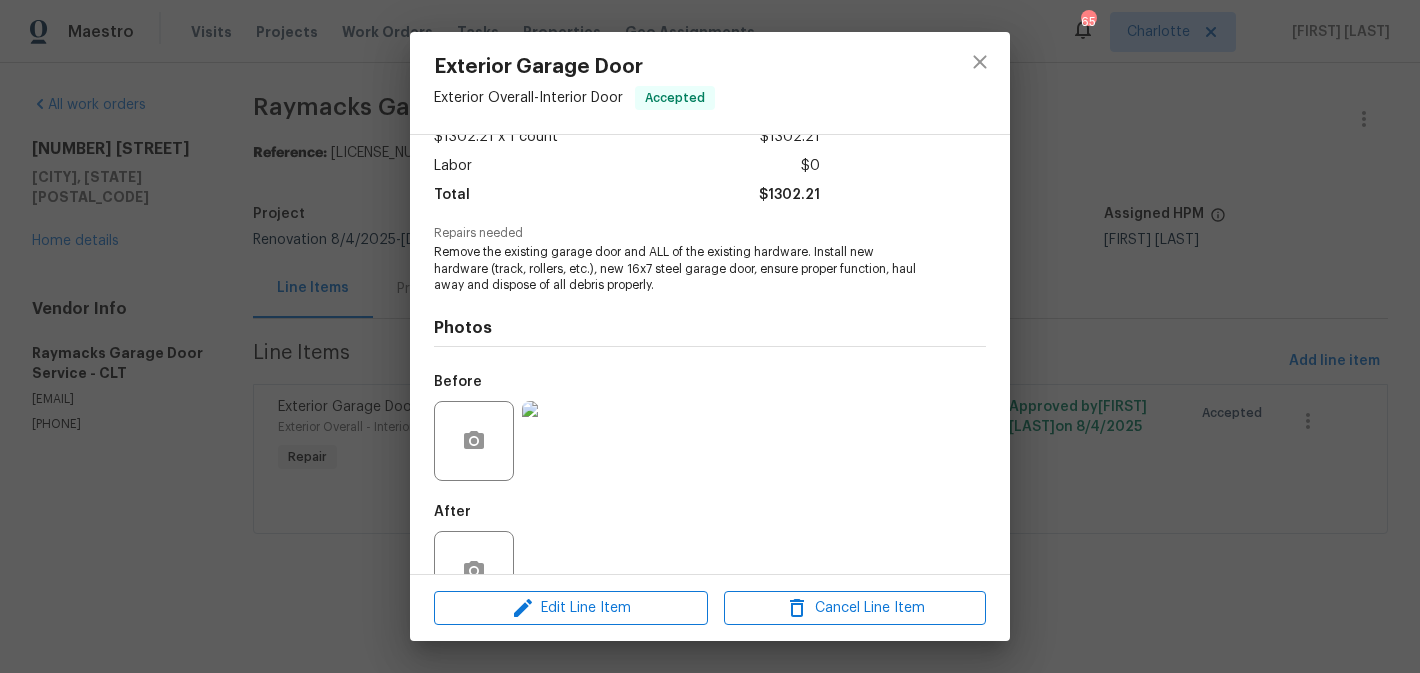scroll, scrollTop: 145, scrollLeft: 0, axis: vertical 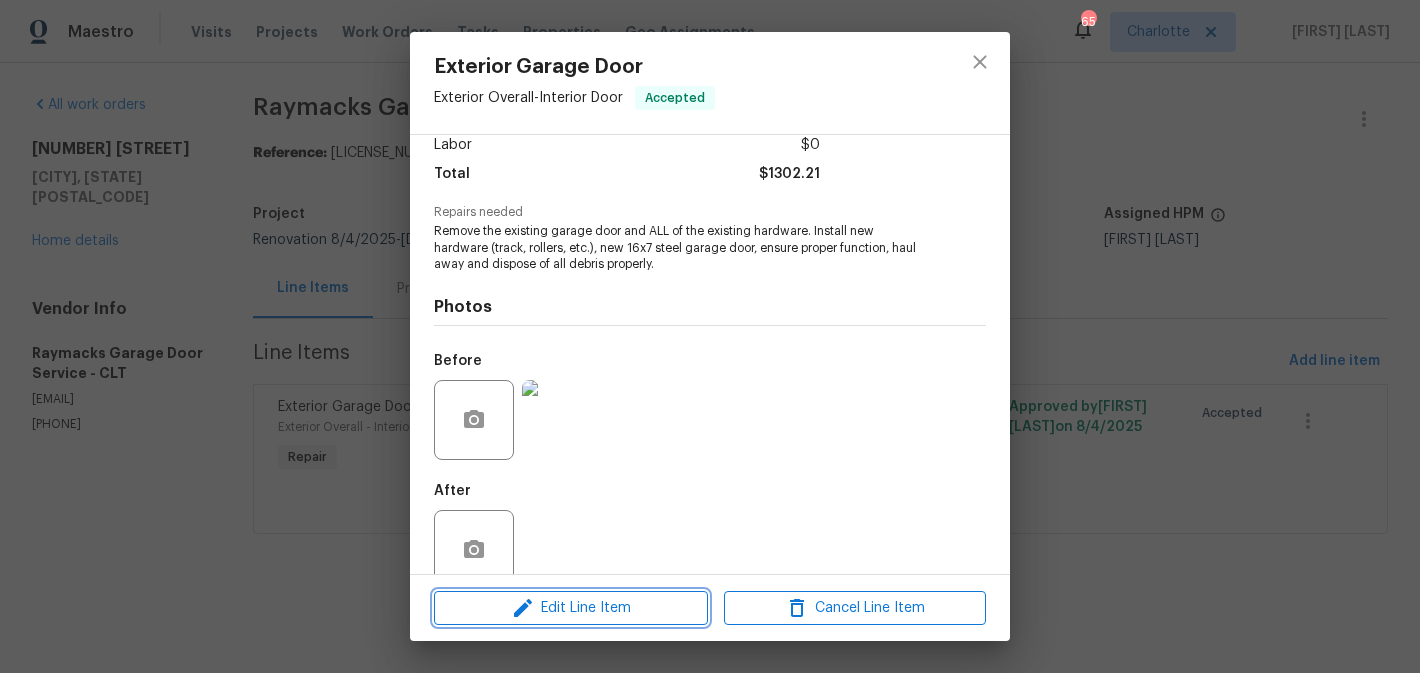 click on "Edit Line Item" at bounding box center [571, 608] 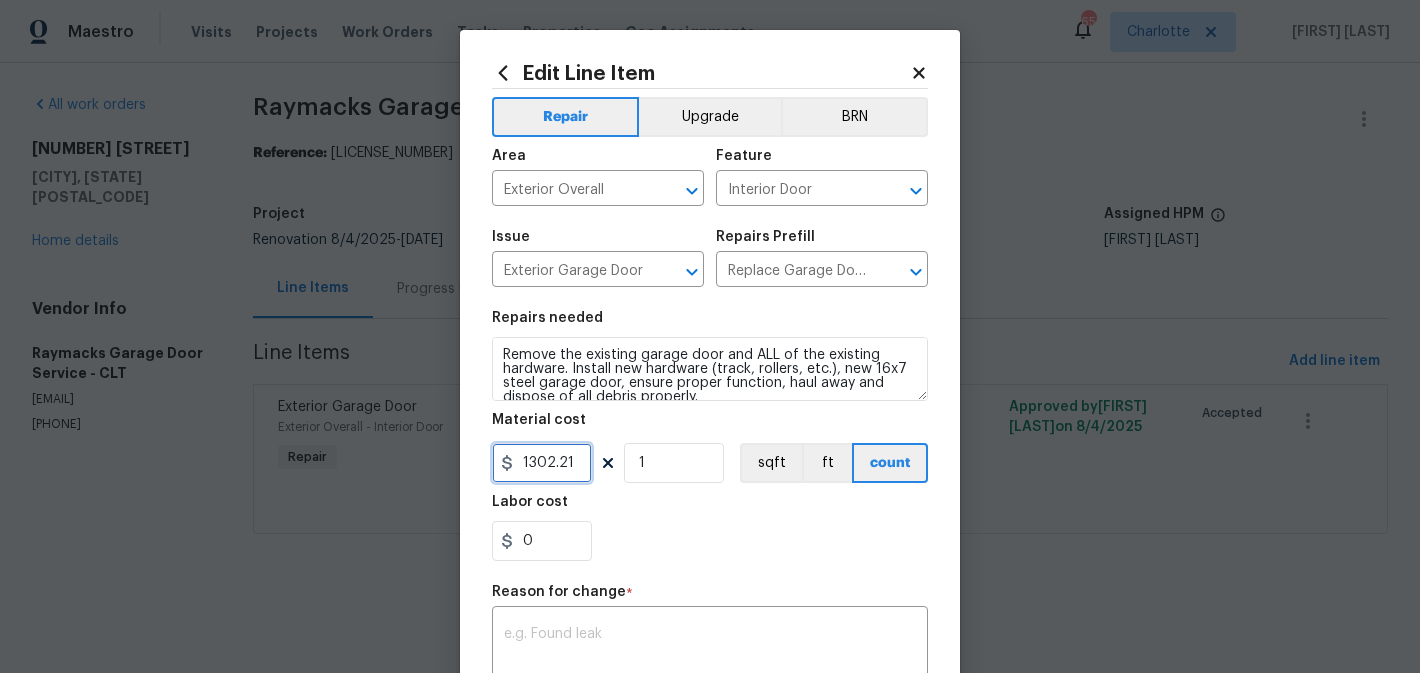 click on "1302.21" at bounding box center [542, 463] 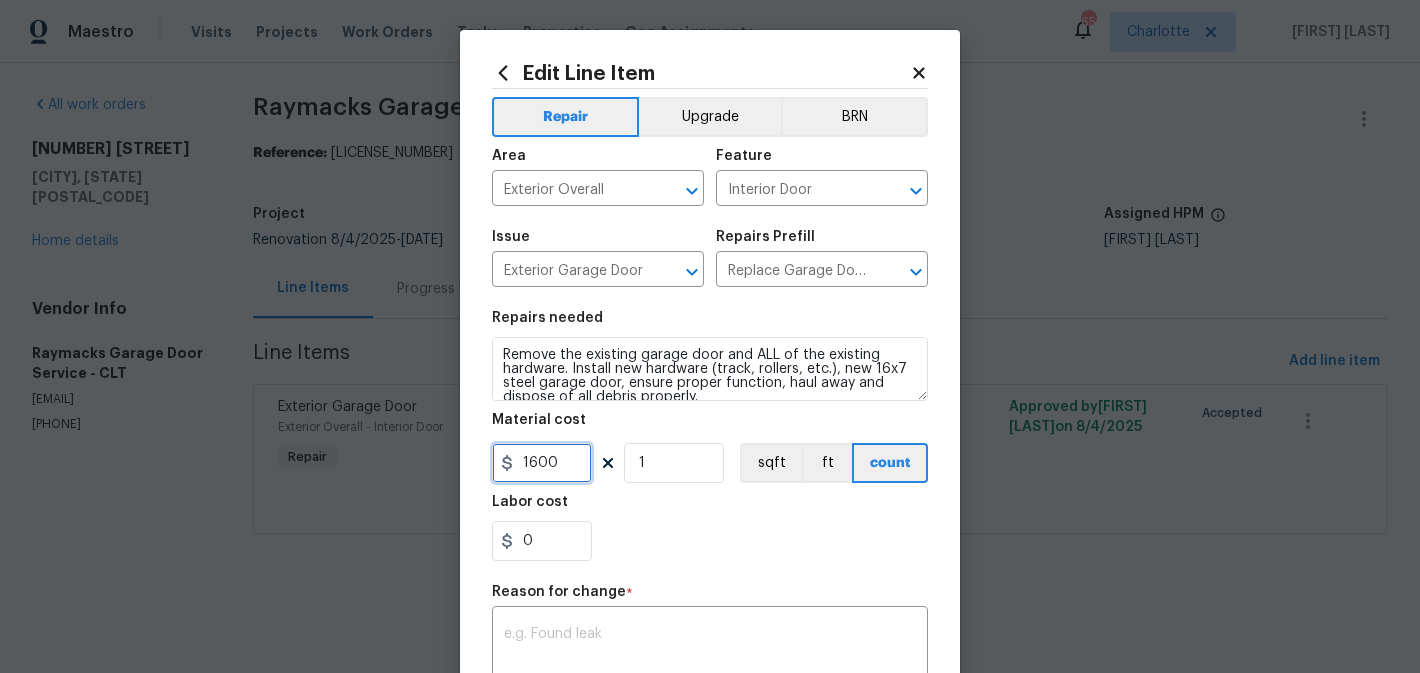 type on "1600" 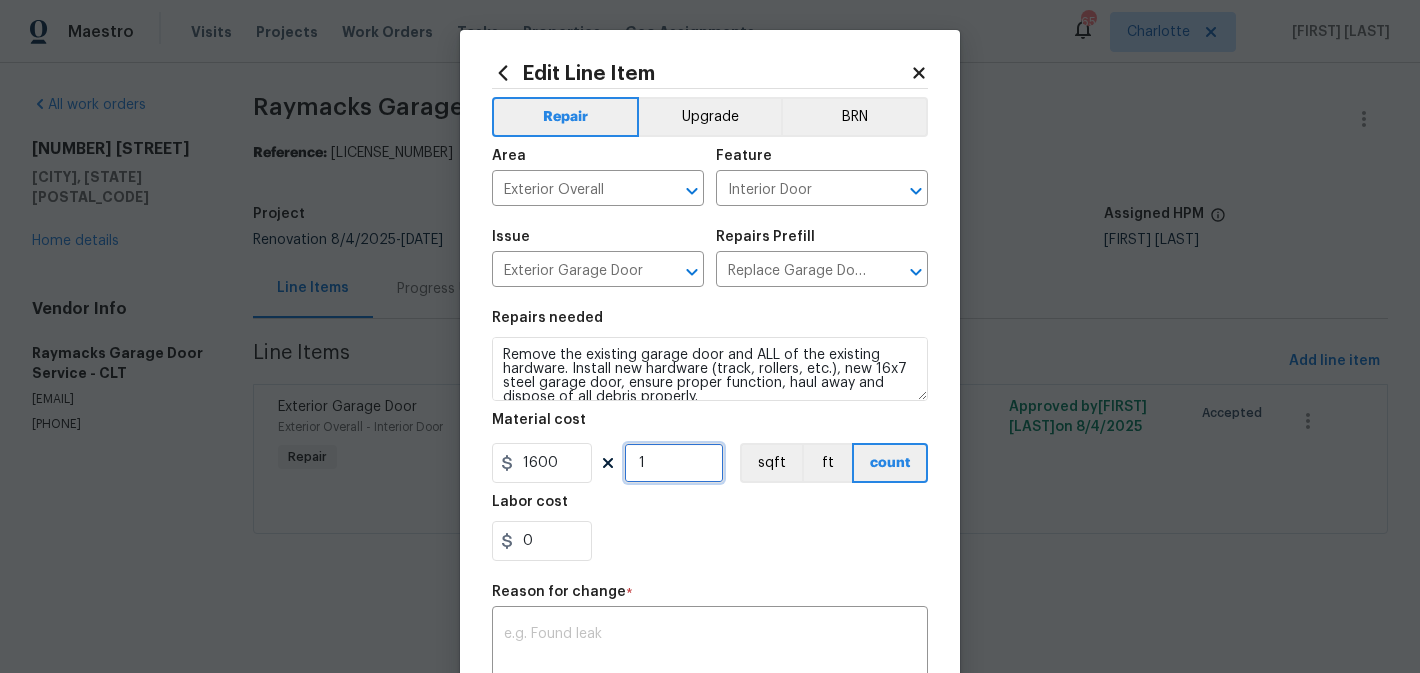 click on "1" at bounding box center (674, 463) 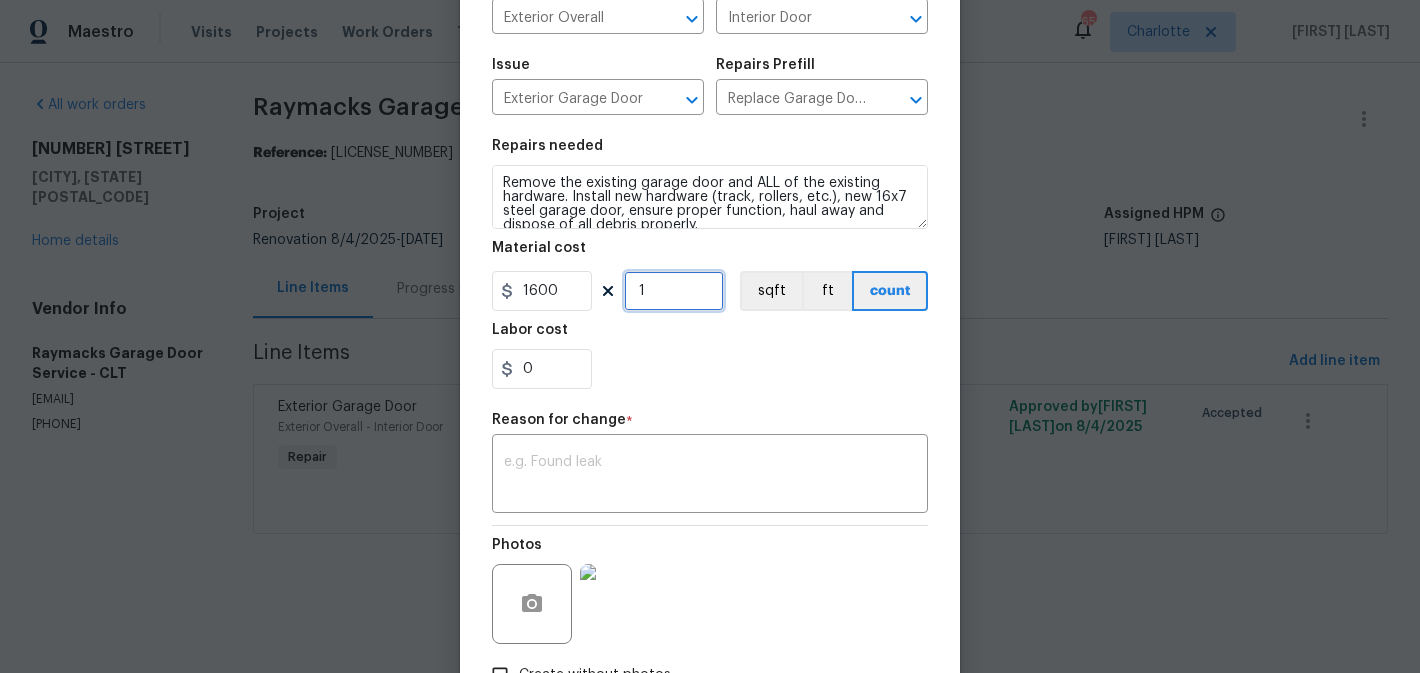 scroll, scrollTop: 302, scrollLeft: 0, axis: vertical 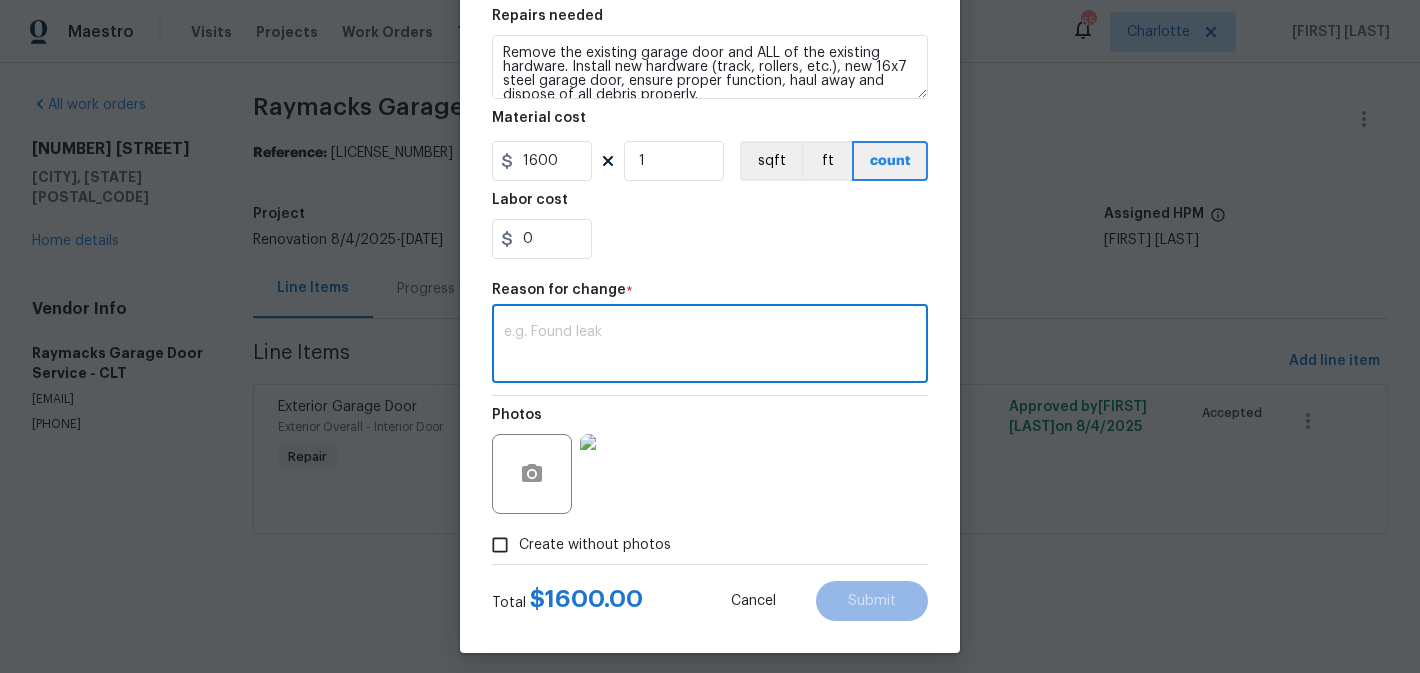 click at bounding box center (710, 346) 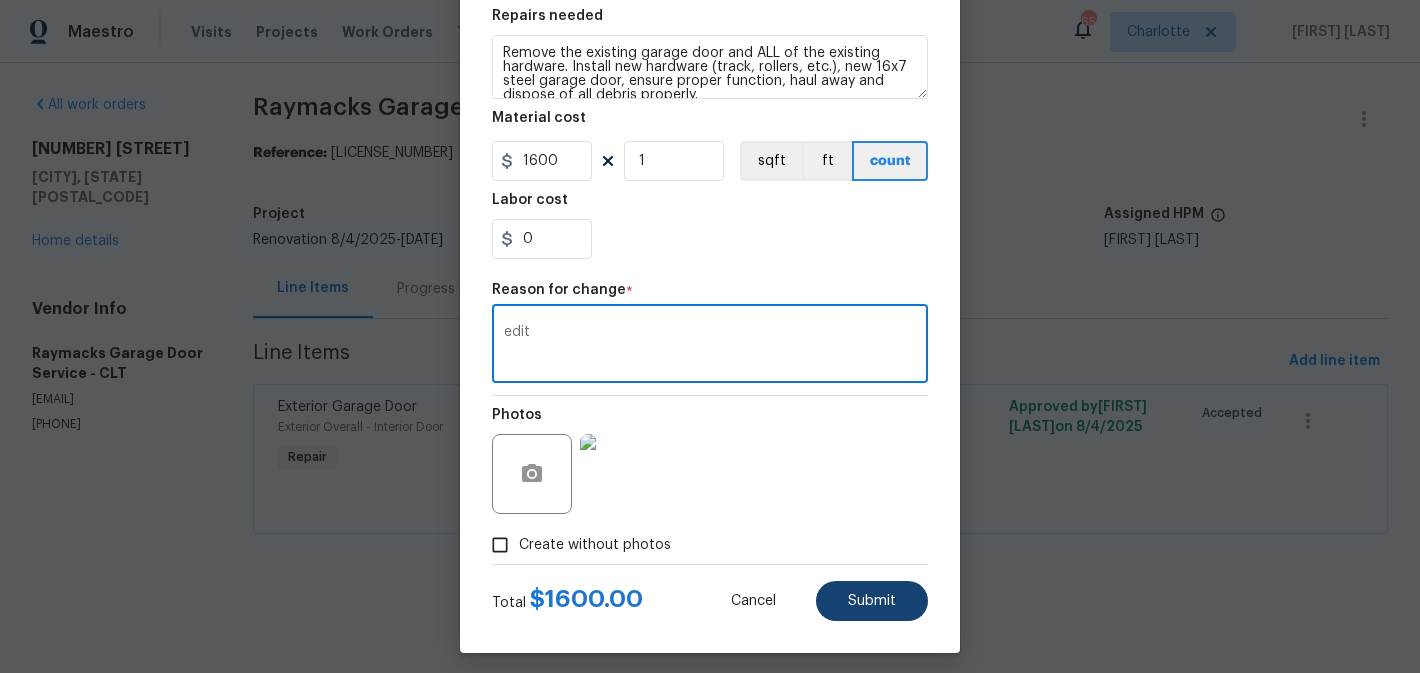 type on "edit" 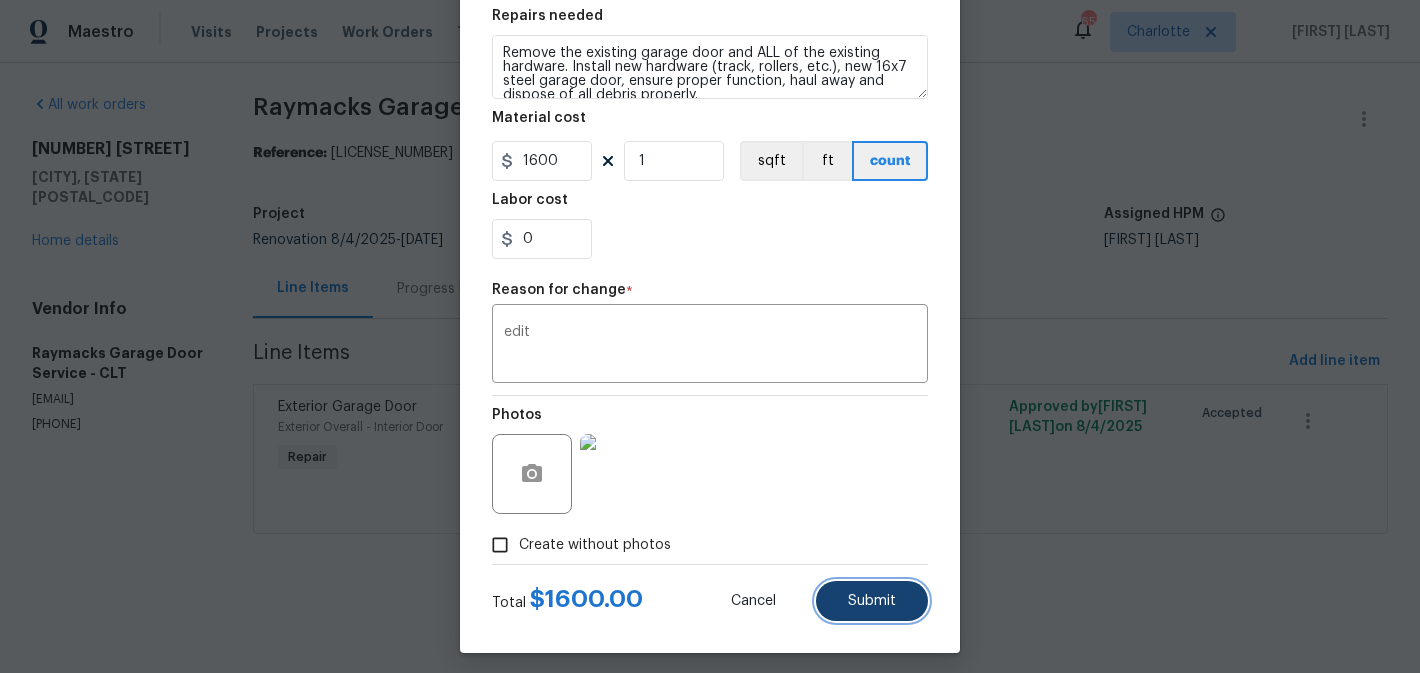 click on "Submit" at bounding box center (872, 601) 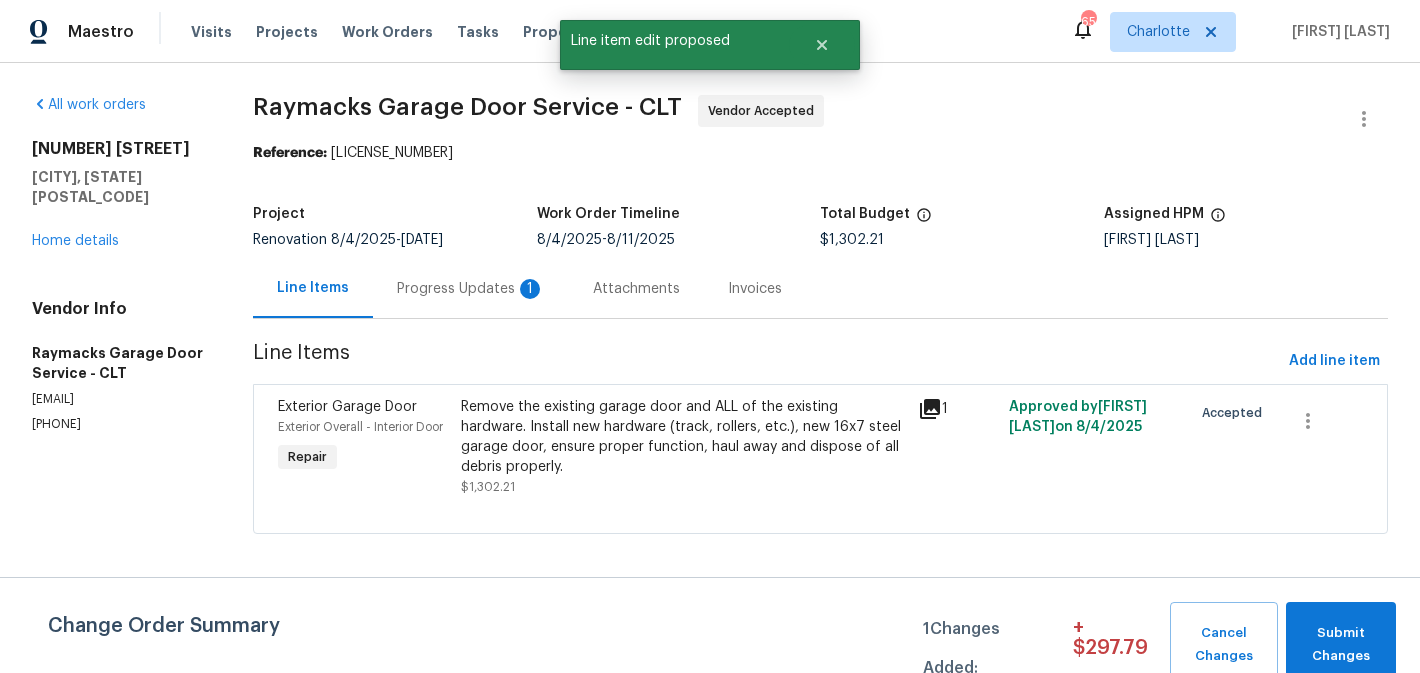 scroll, scrollTop: 0, scrollLeft: 0, axis: both 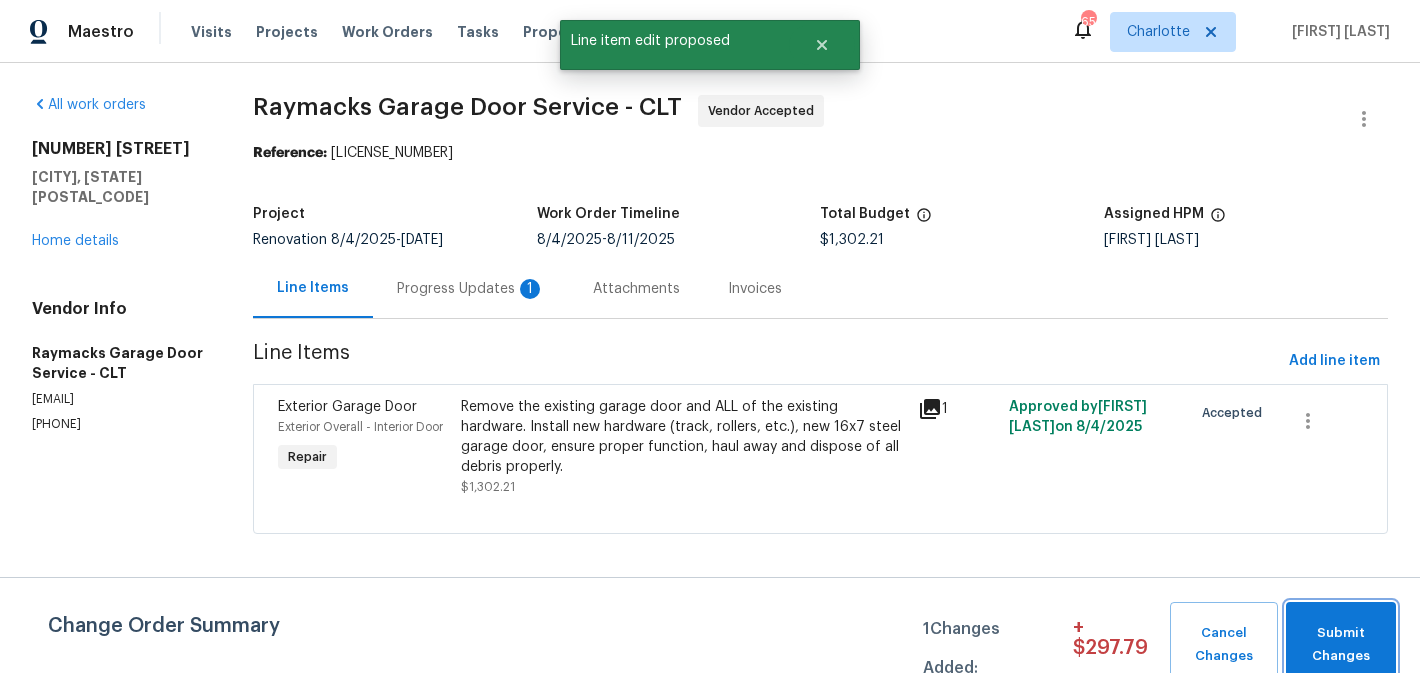 click on "Submit Changes" at bounding box center [1341, 645] 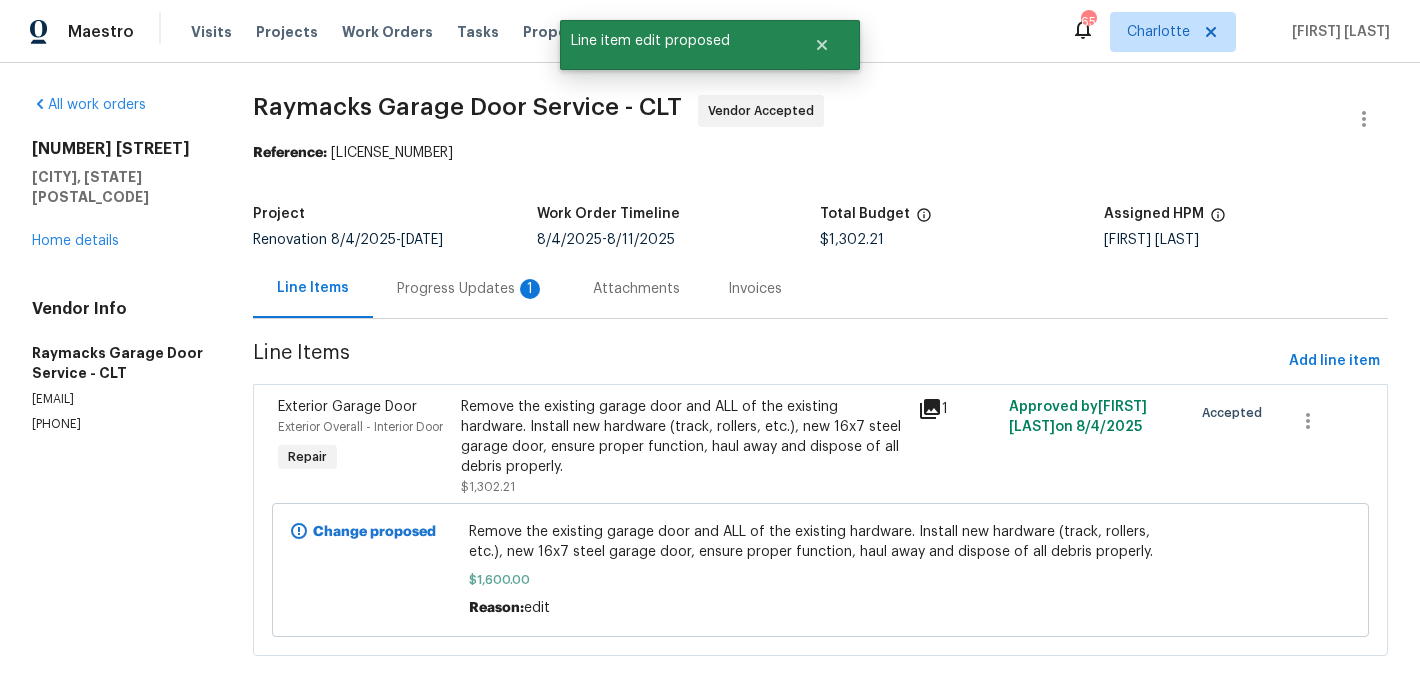 click on "Progress Updates 1" at bounding box center [471, 289] 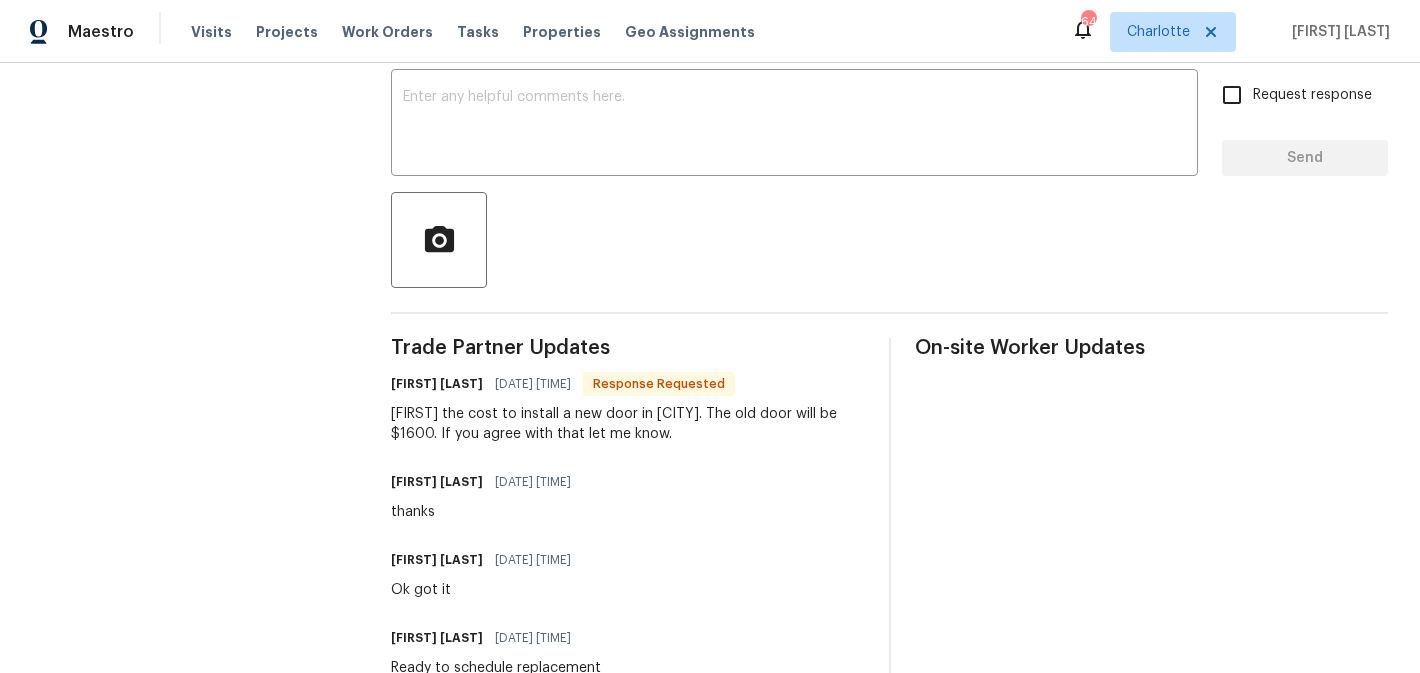 scroll, scrollTop: 335, scrollLeft: 0, axis: vertical 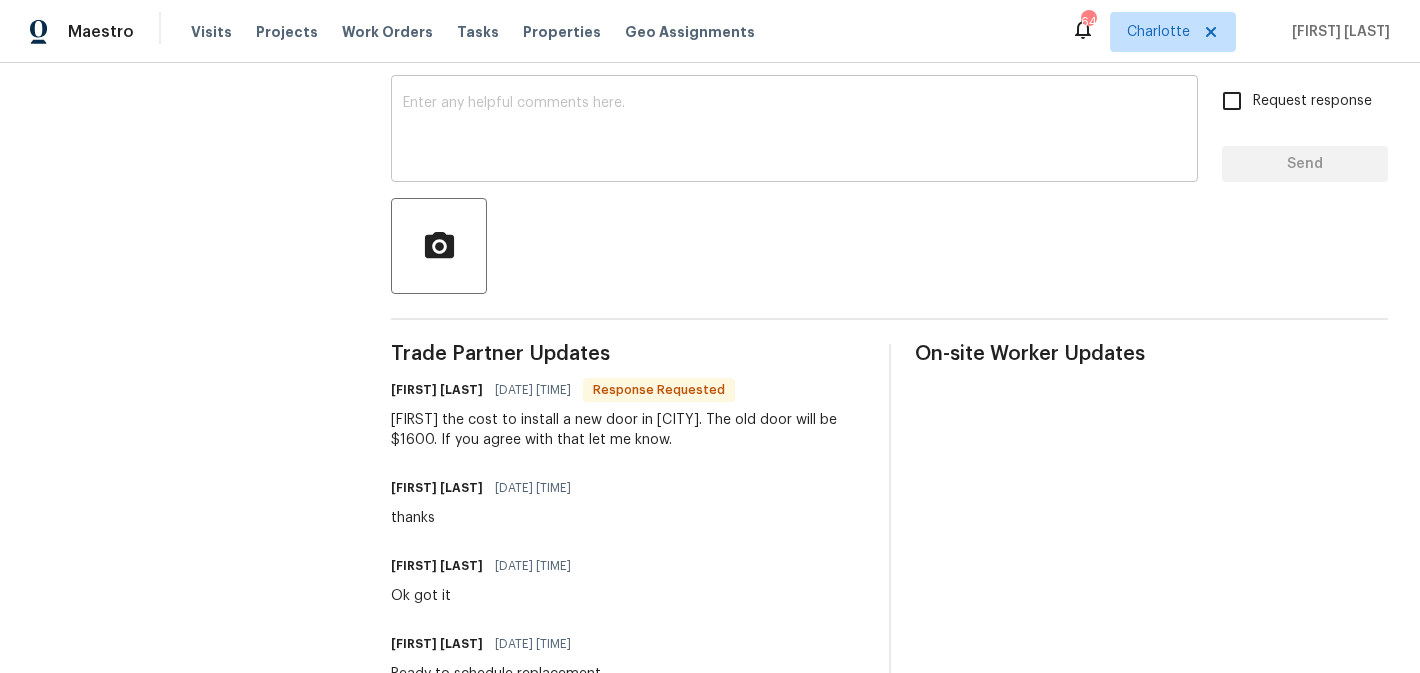 click at bounding box center [794, 131] 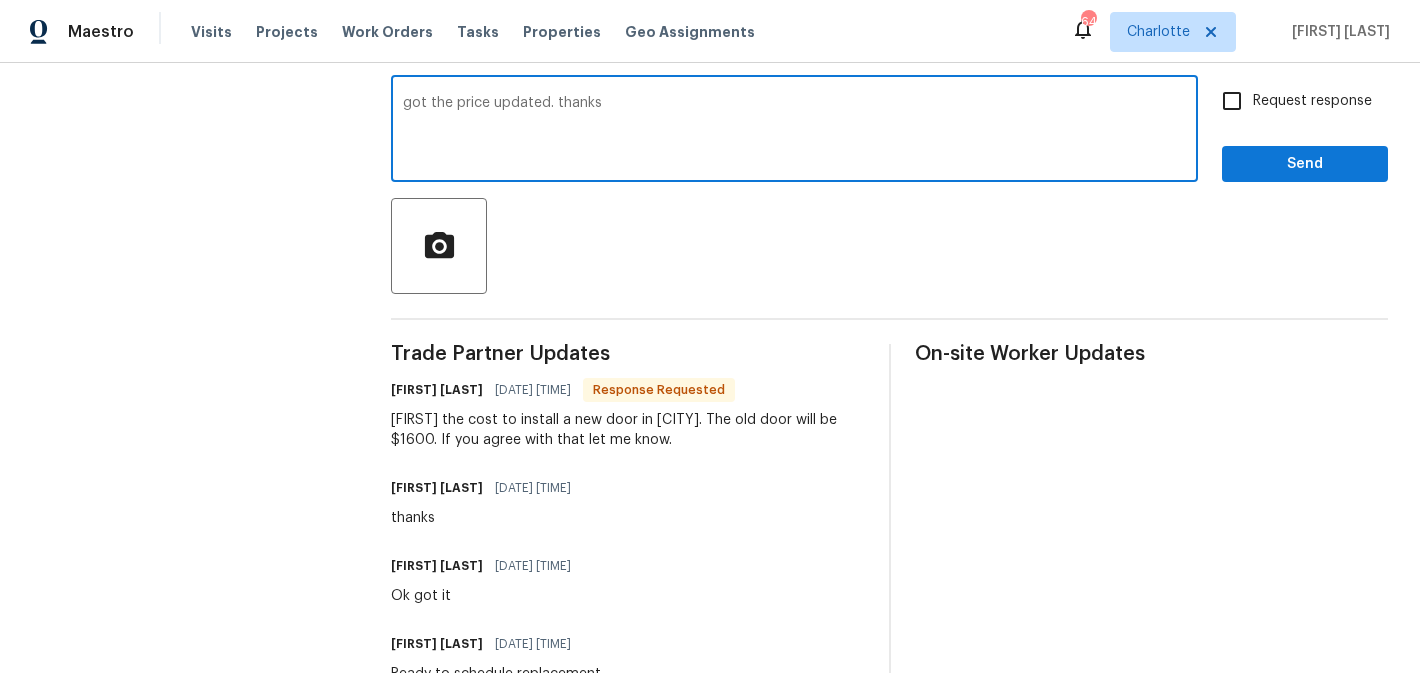 type on "got the price updated. thanks" 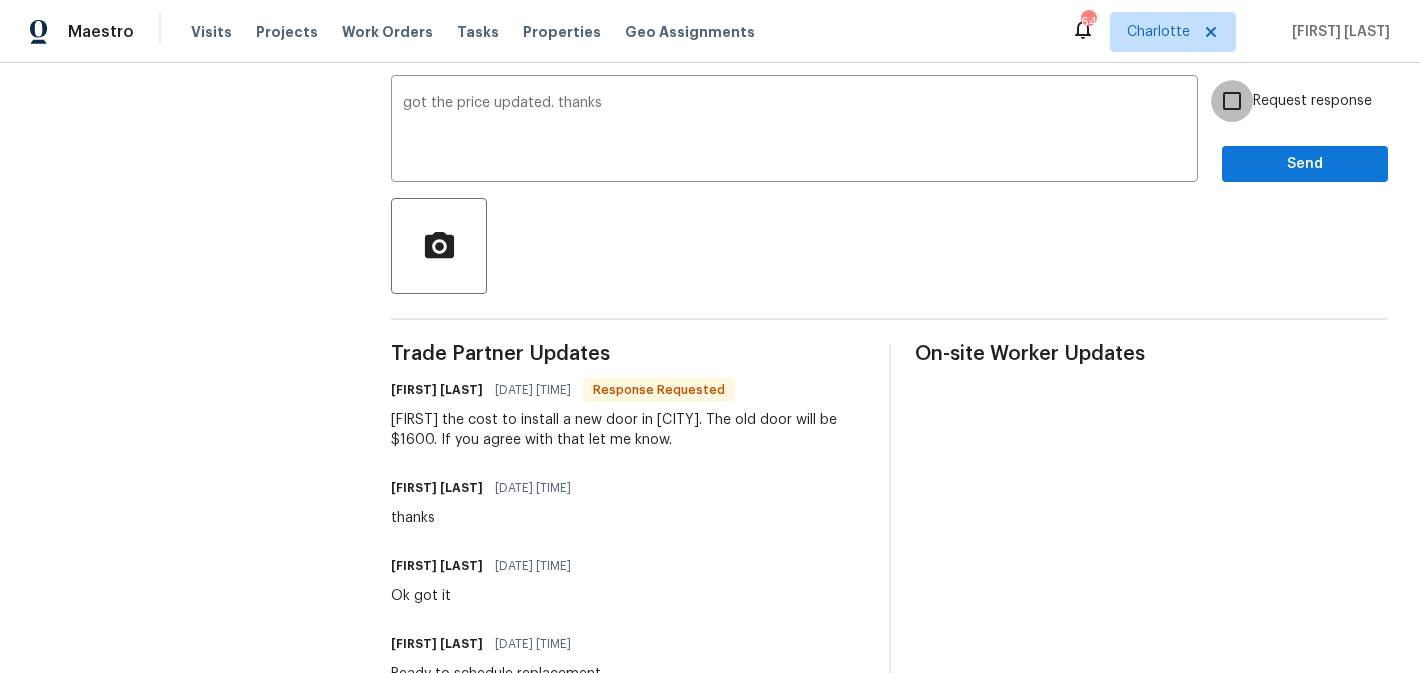 click on "Request response" at bounding box center [1232, 101] 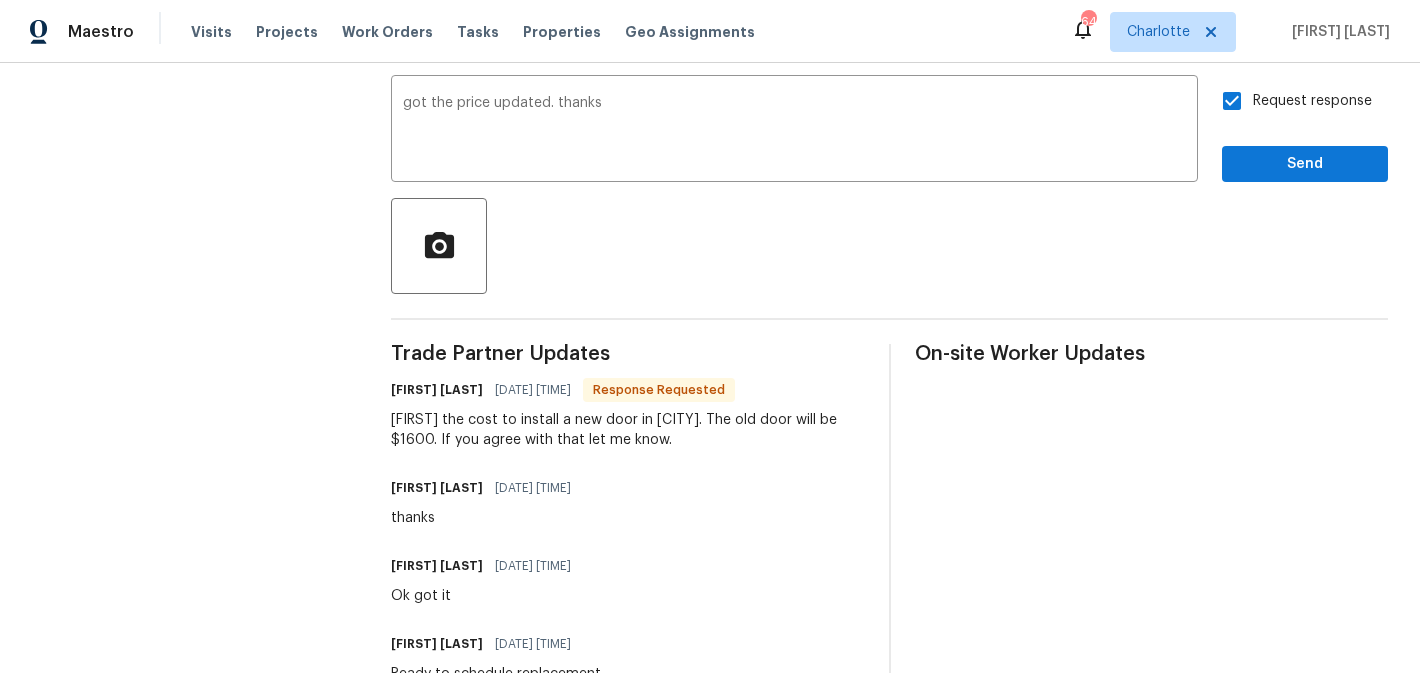 click on "Request response Send" at bounding box center (1305, 131) 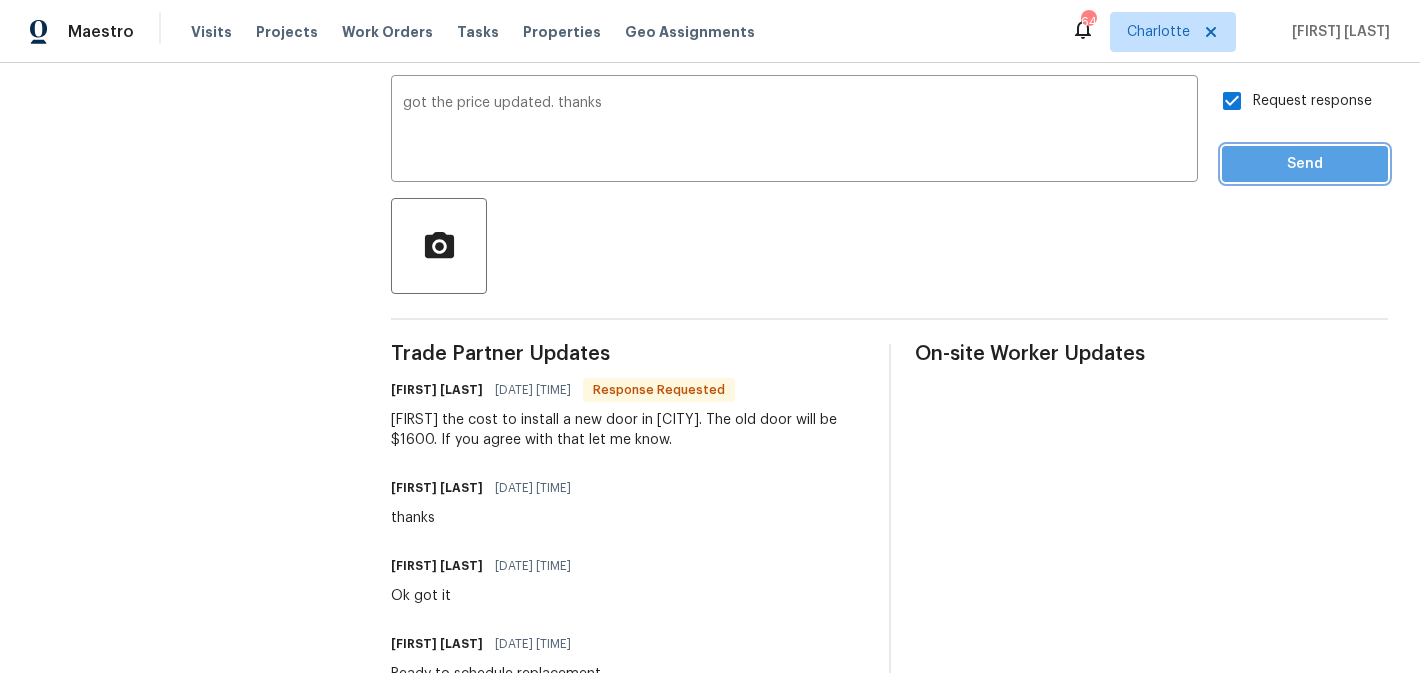 click on "Send" at bounding box center [1305, 164] 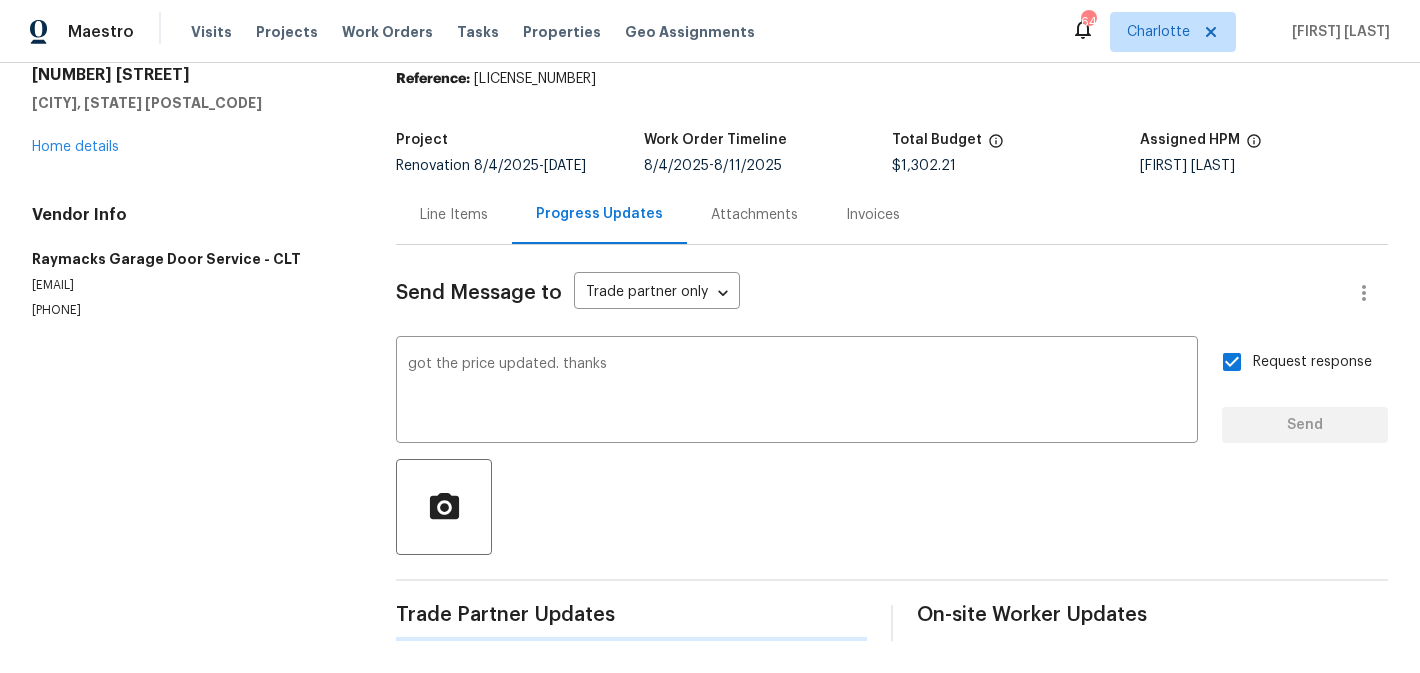 type 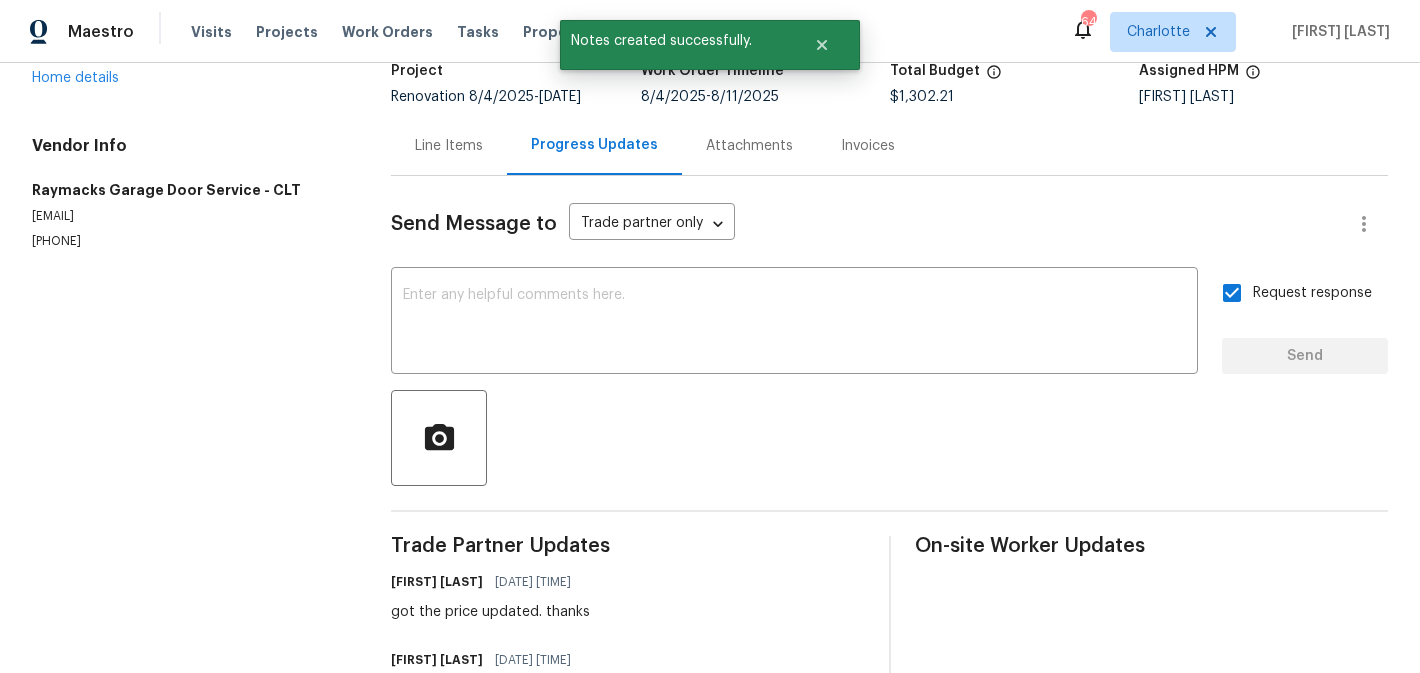 scroll, scrollTop: 0, scrollLeft: 0, axis: both 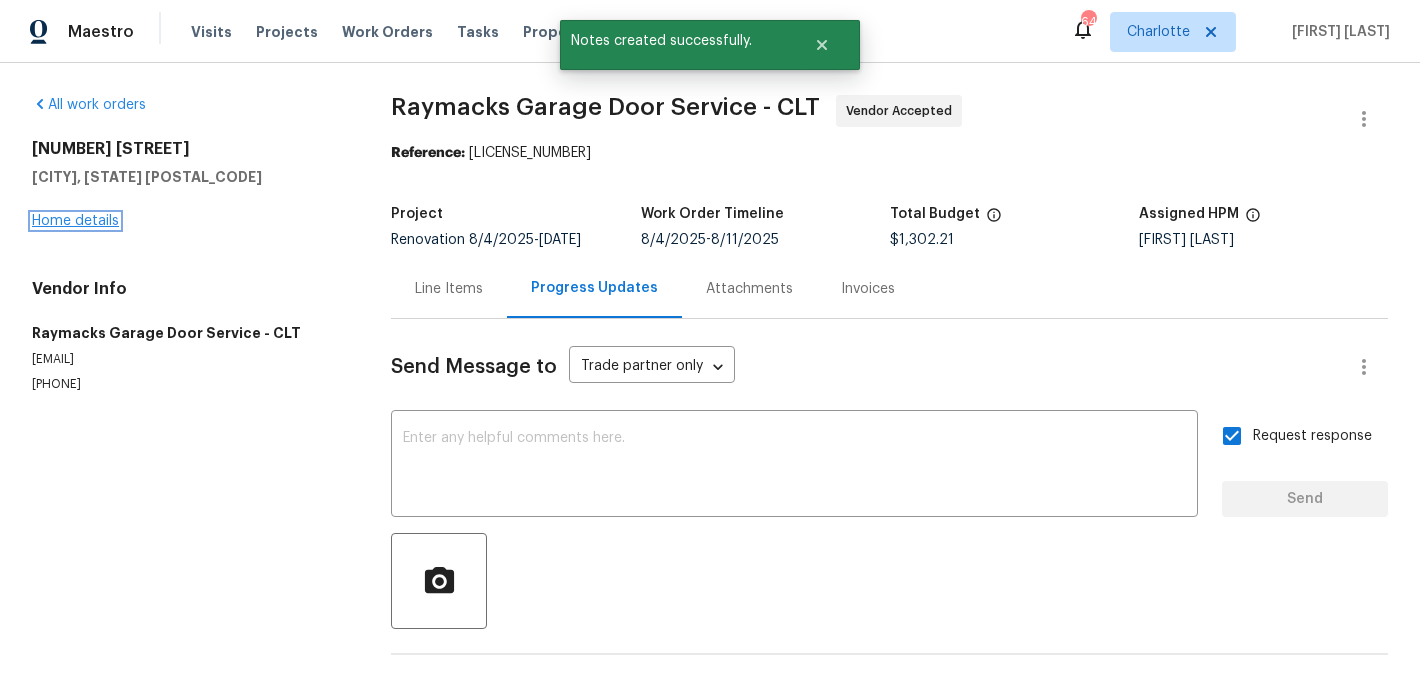 click on "Home details" at bounding box center [75, 221] 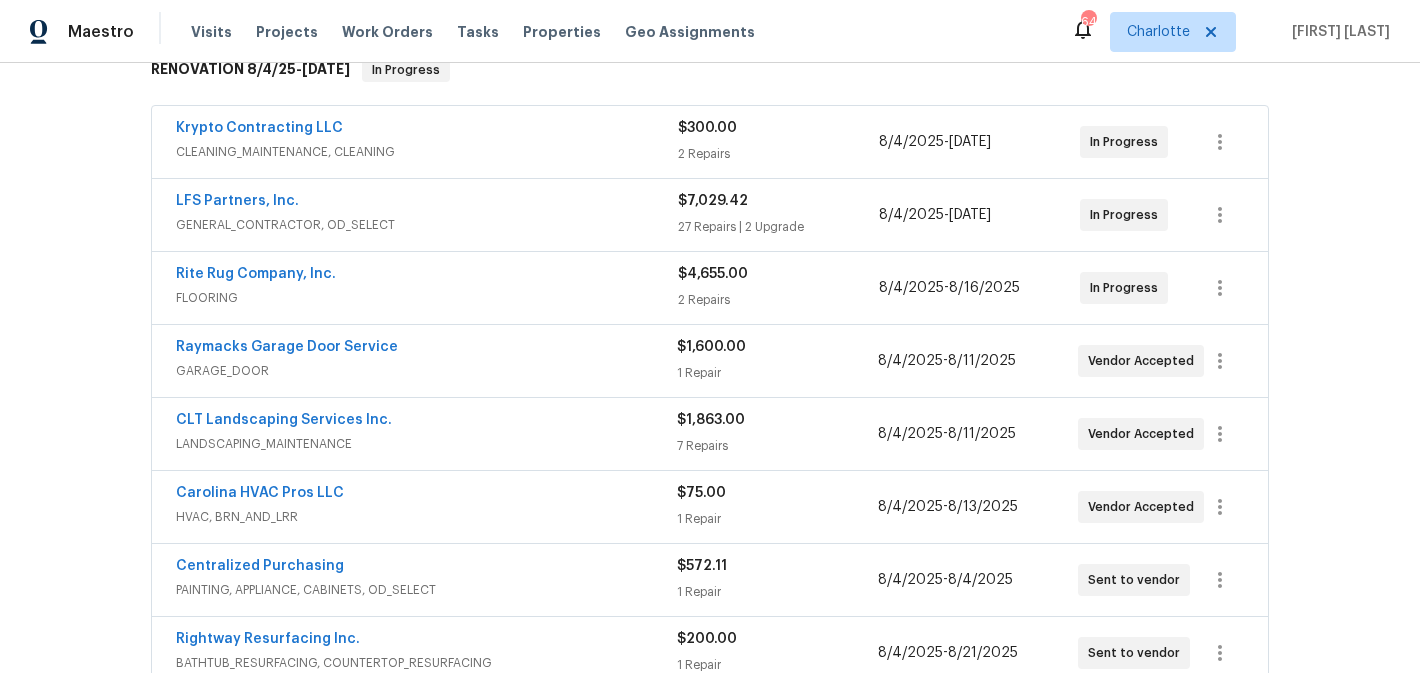 scroll, scrollTop: 86, scrollLeft: 0, axis: vertical 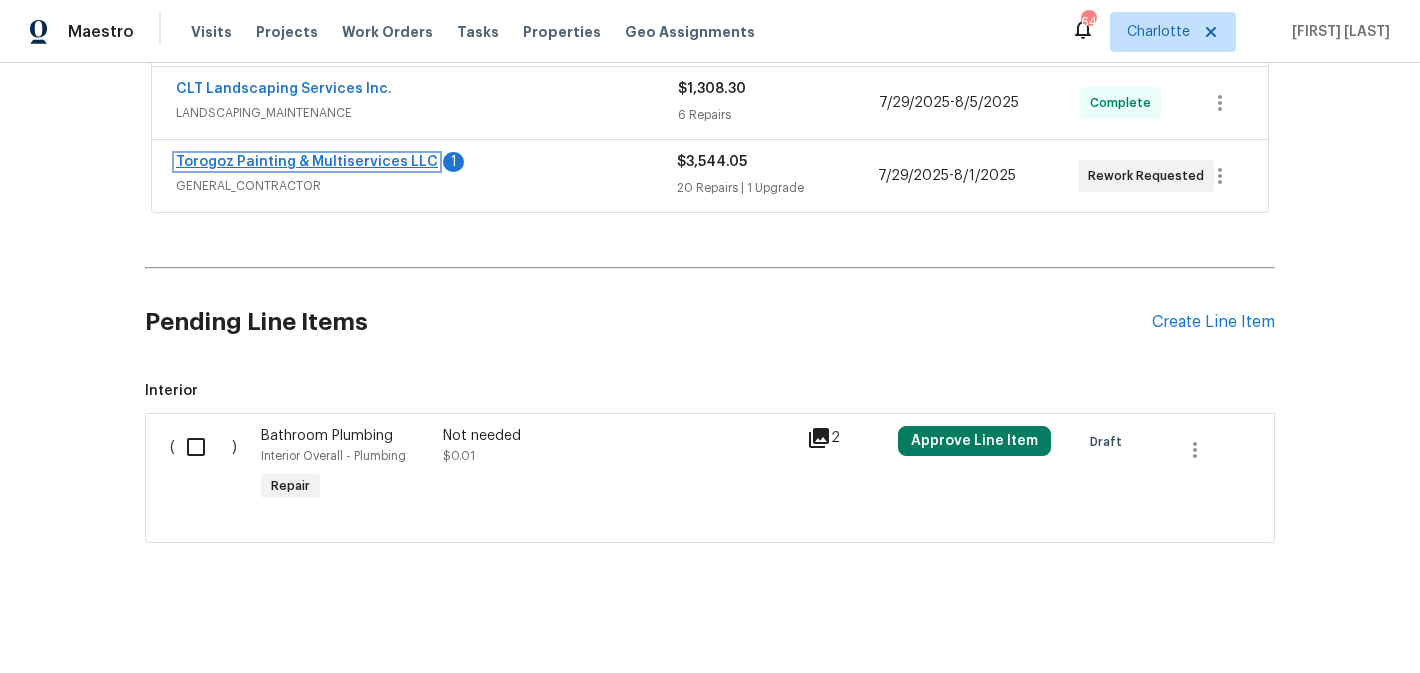 click on "Torogoz Painting & Multiservices LLC" at bounding box center (307, 162) 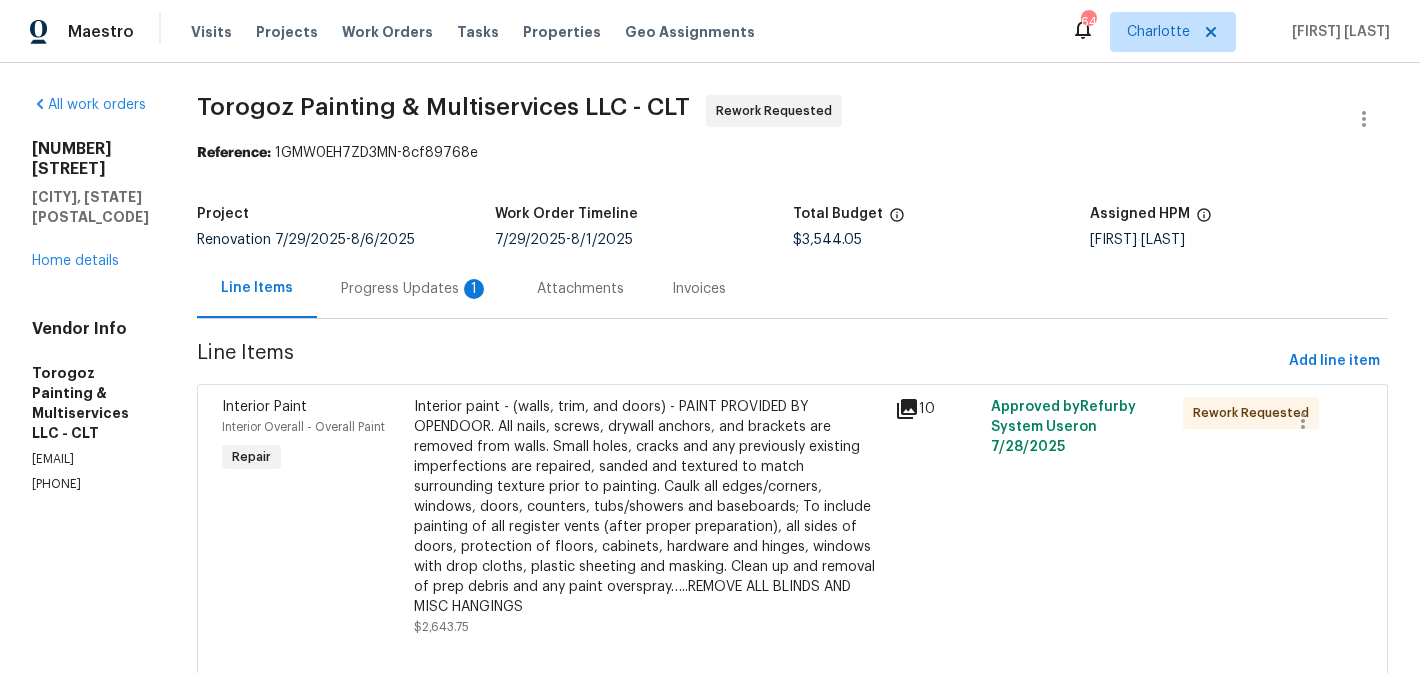 click on "1" at bounding box center [474, 289] 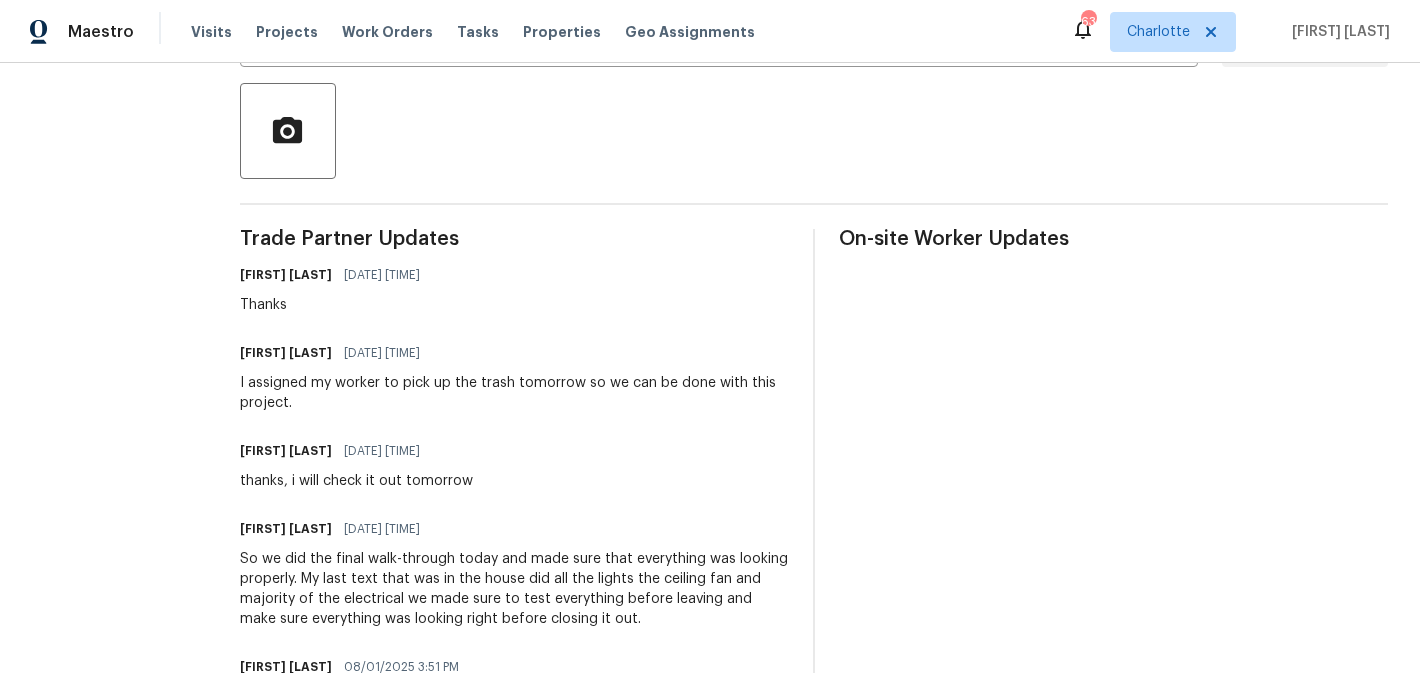 scroll, scrollTop: 0, scrollLeft: 0, axis: both 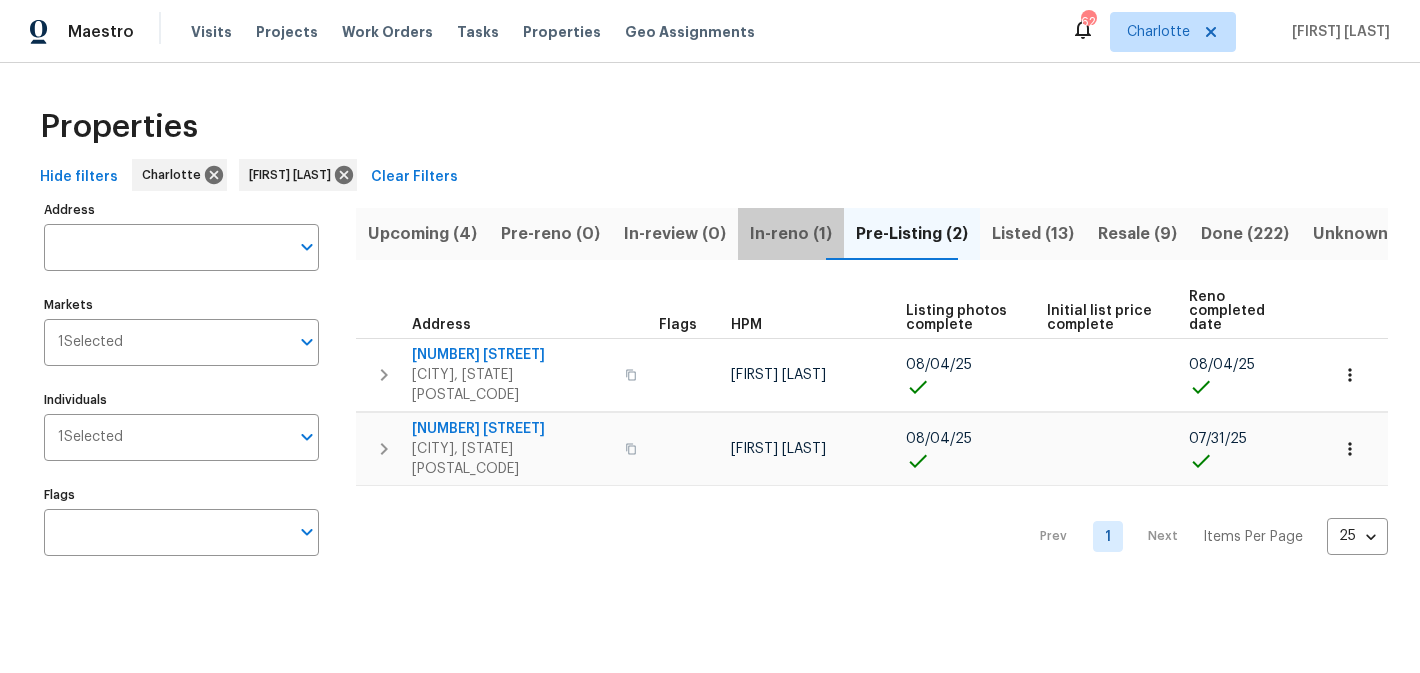 click on "In-reno (1)" at bounding box center [791, 234] 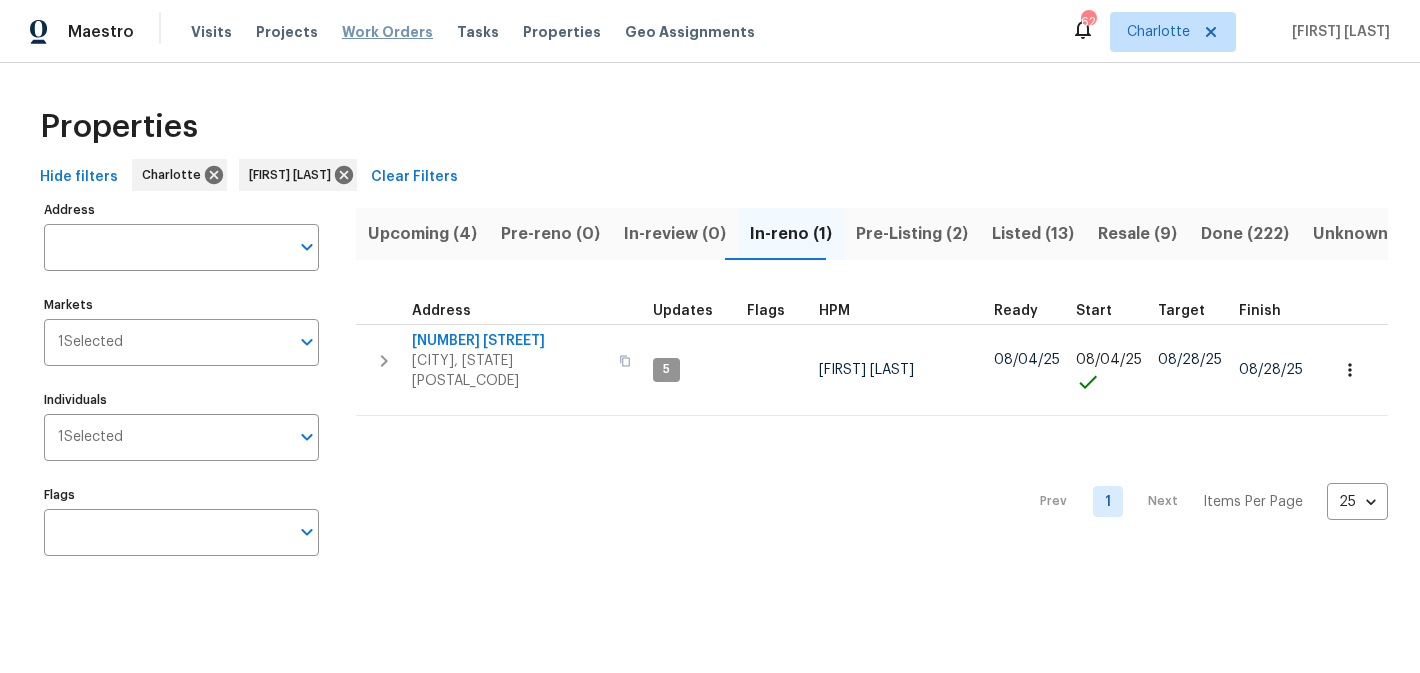 click on "Work Orders" at bounding box center (387, 32) 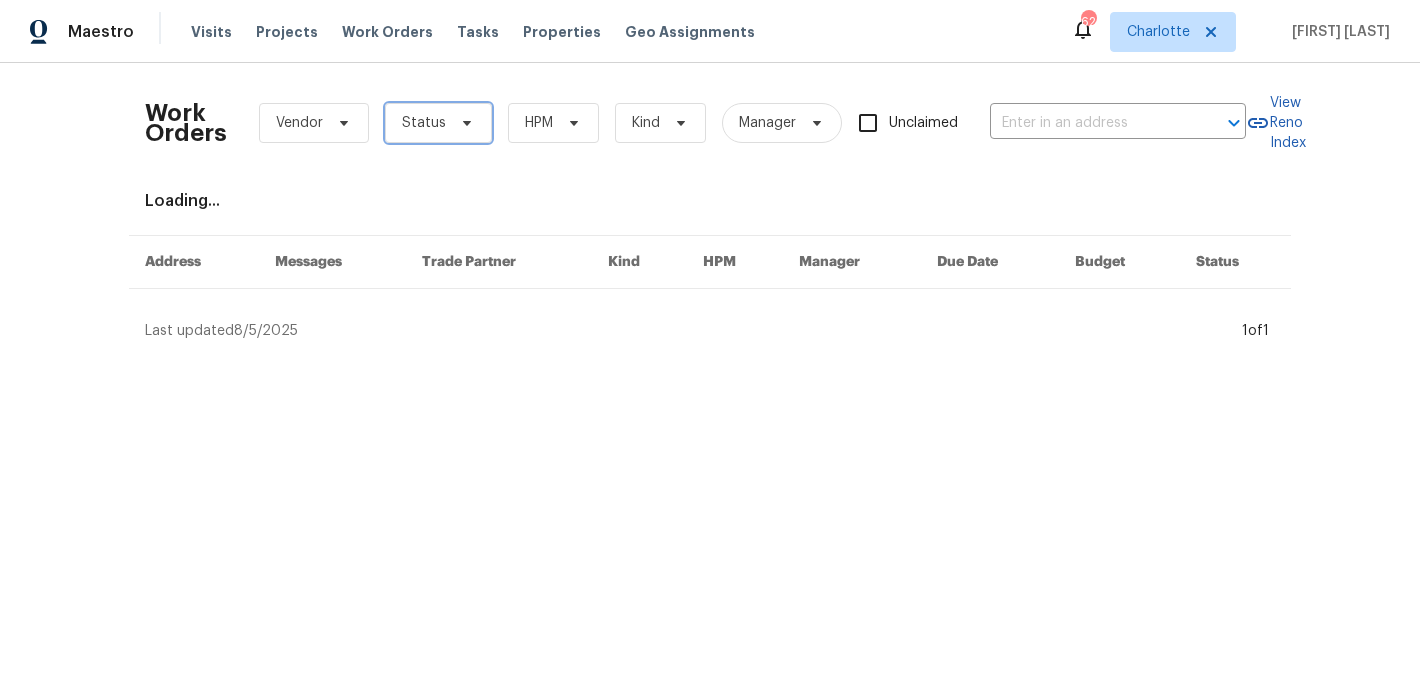 click 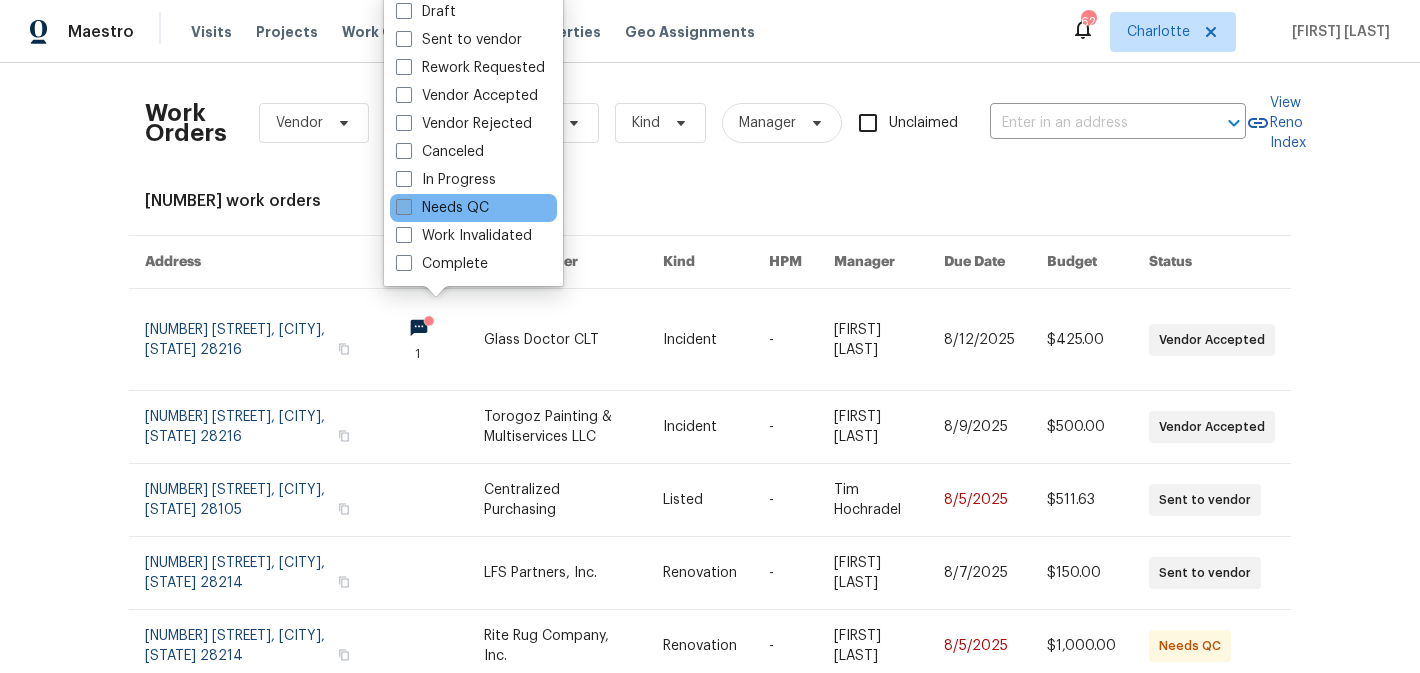 click on "Needs QC" at bounding box center [442, 208] 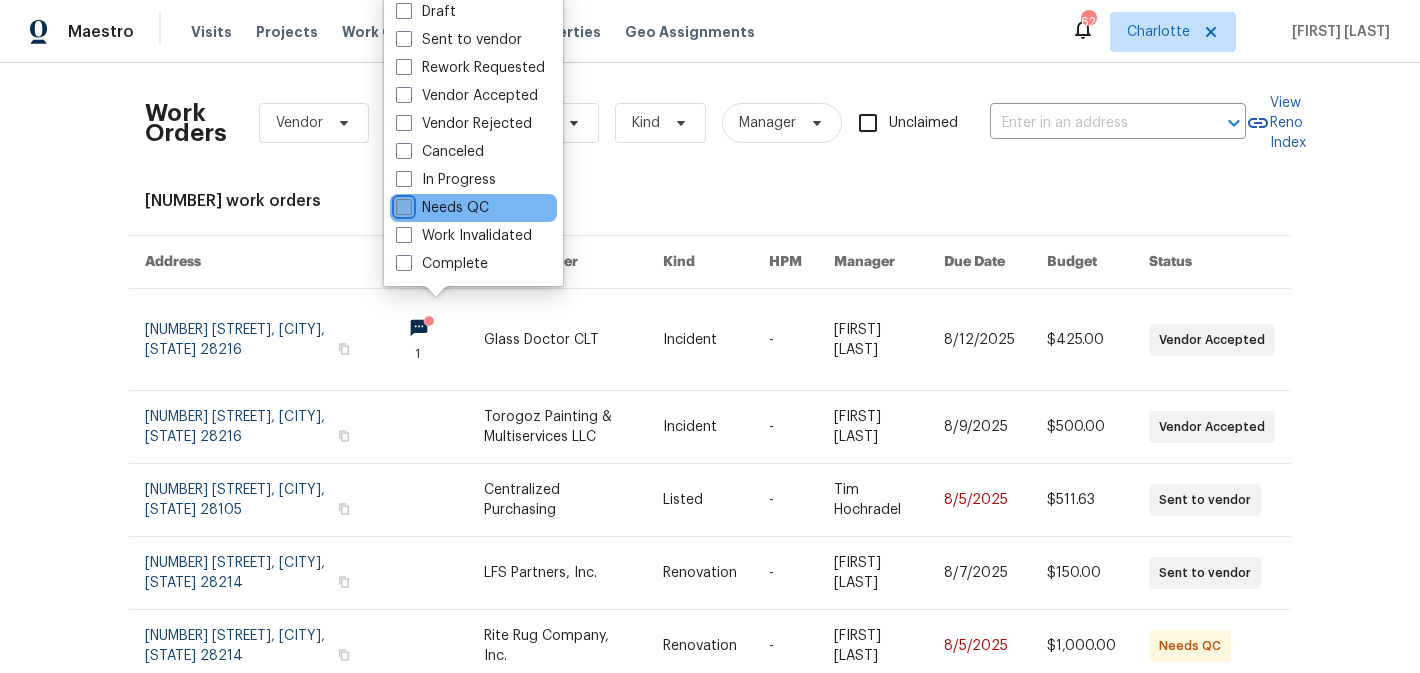 click on "Needs QC" at bounding box center [402, 204] 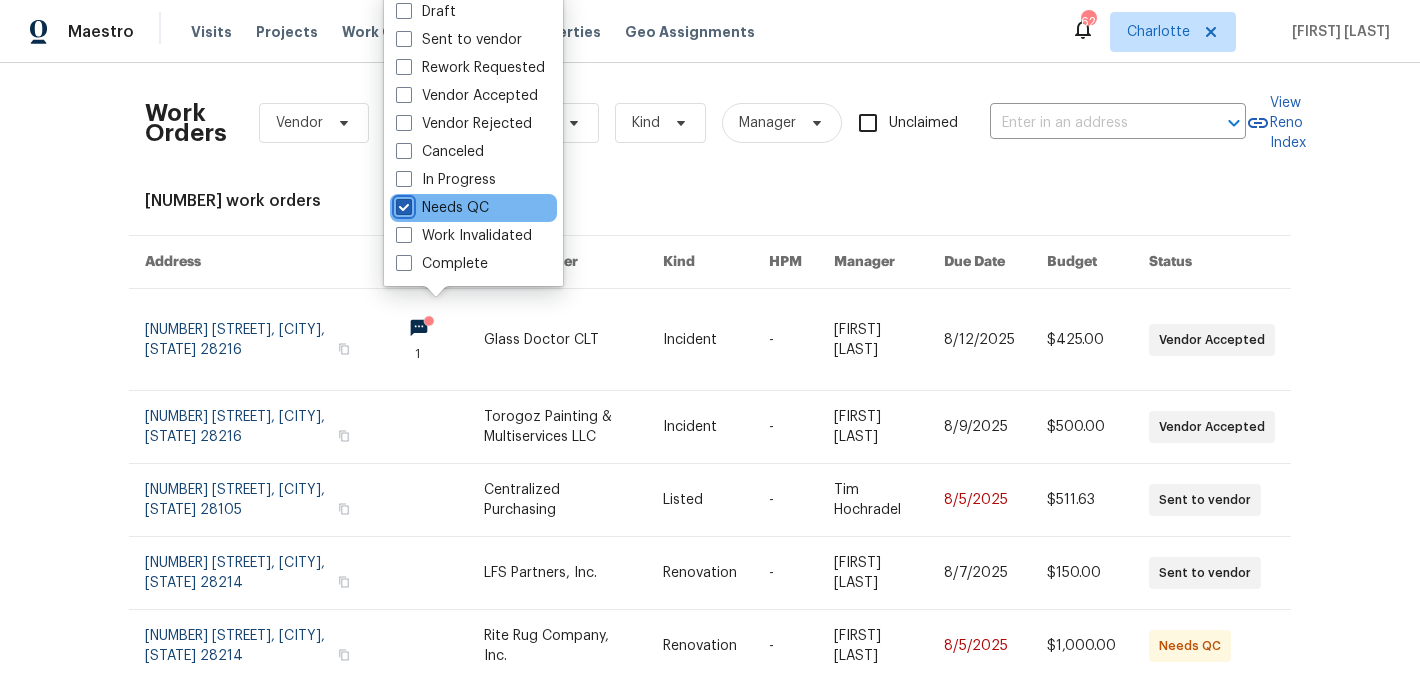 checkbox on "true" 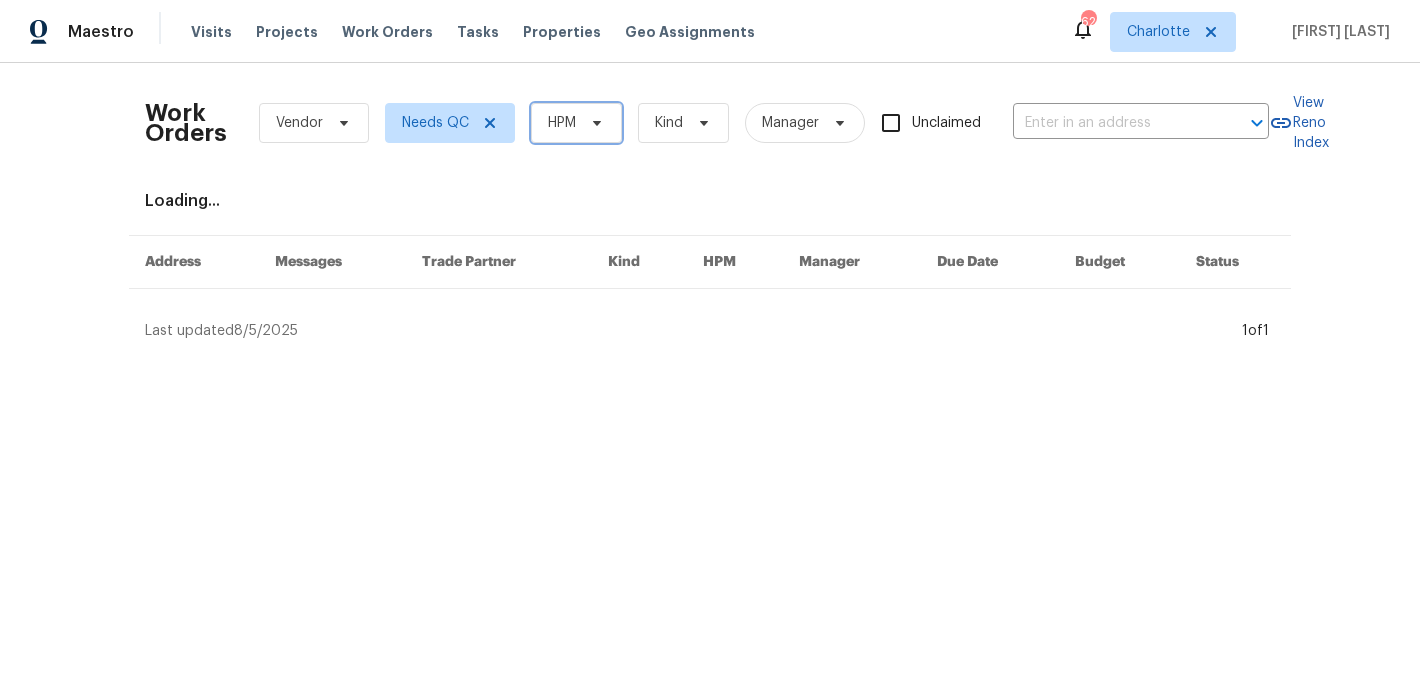 click on "HPM" at bounding box center [576, 123] 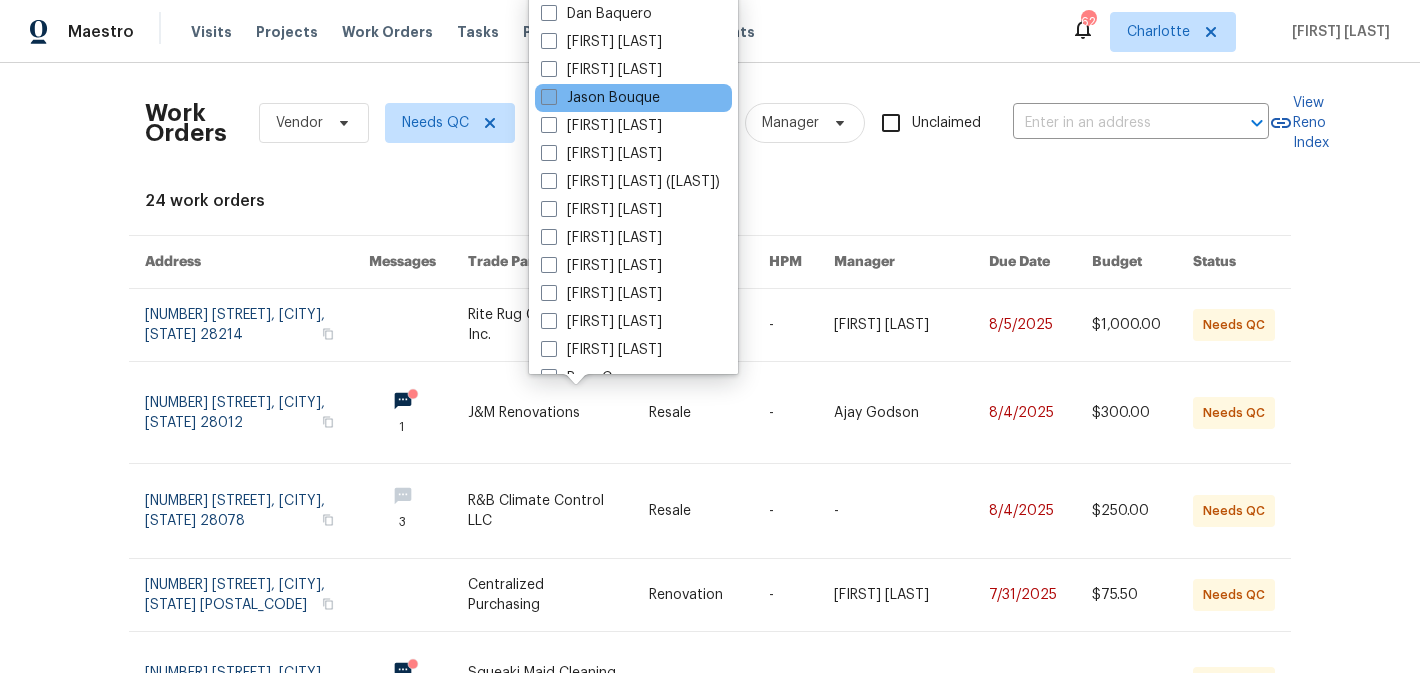 scroll, scrollTop: 248, scrollLeft: 0, axis: vertical 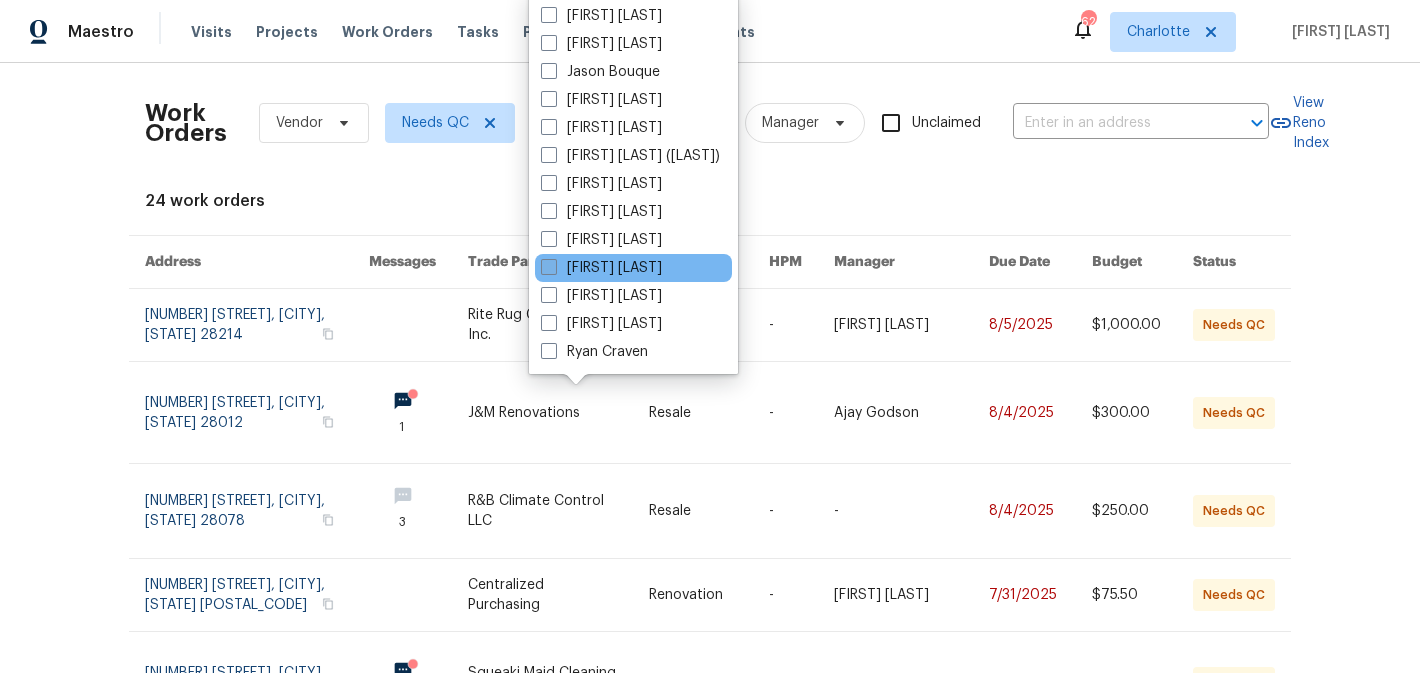 click on "[FIRST] [LAST]" at bounding box center [601, 268] 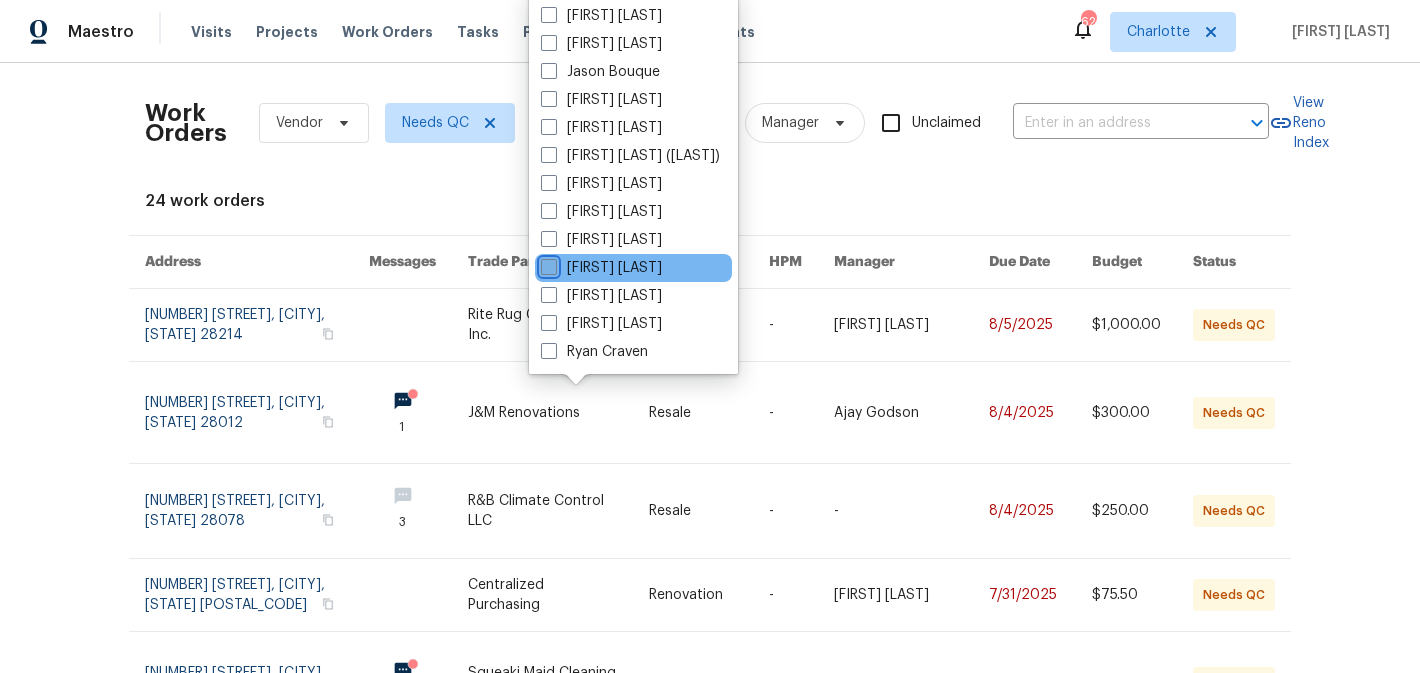 click on "[FIRST] [LAST]" at bounding box center (547, 264) 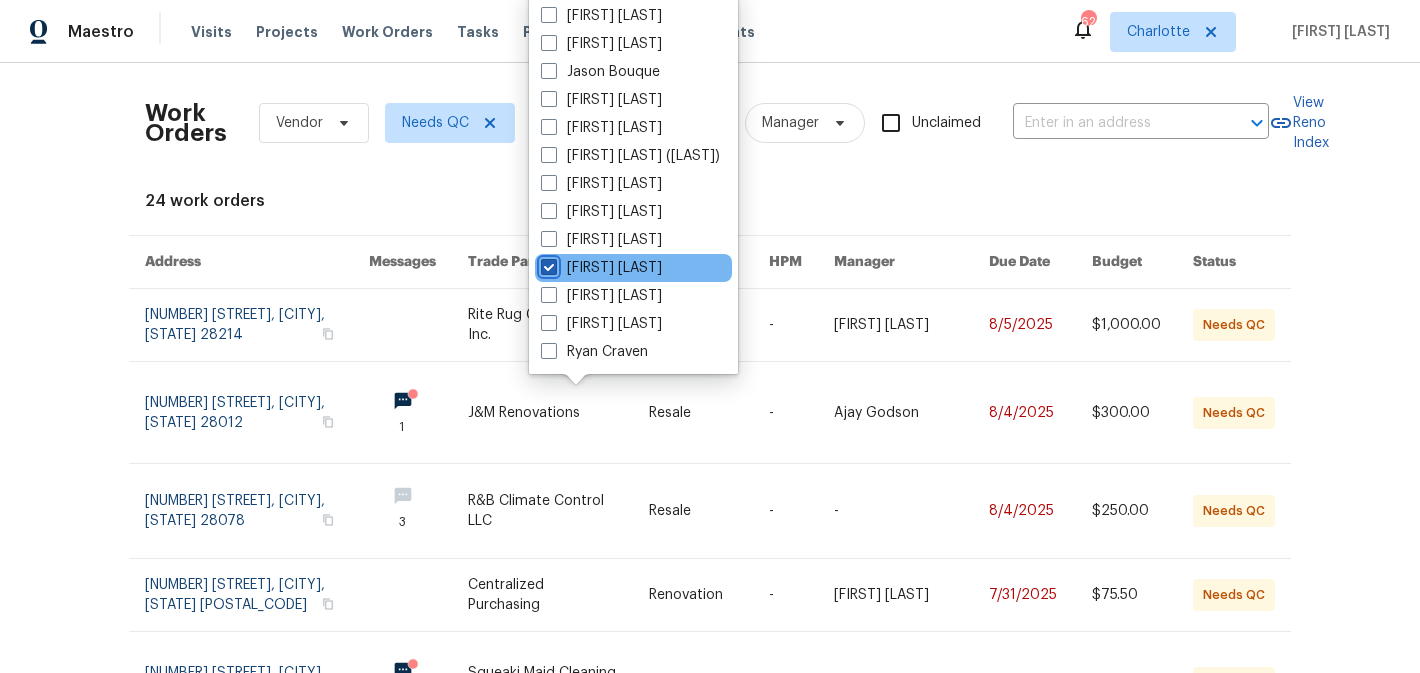 checkbox on "true" 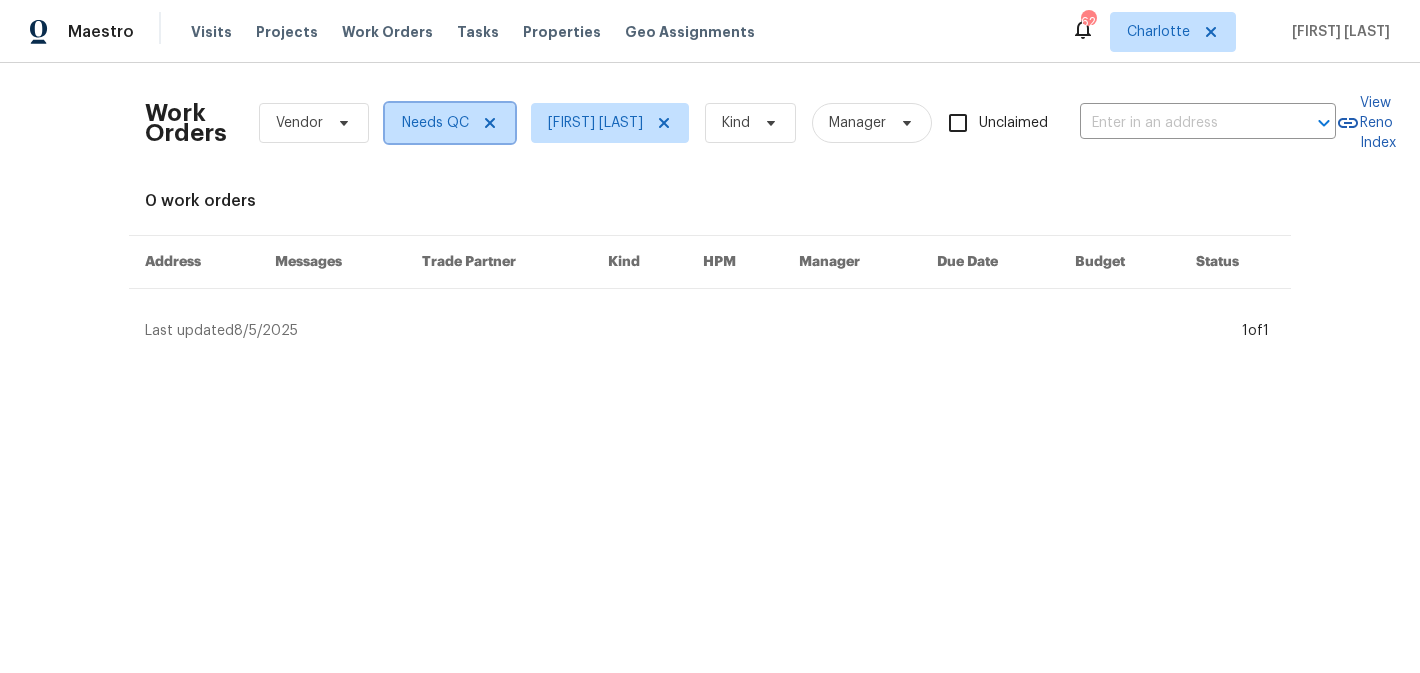 click 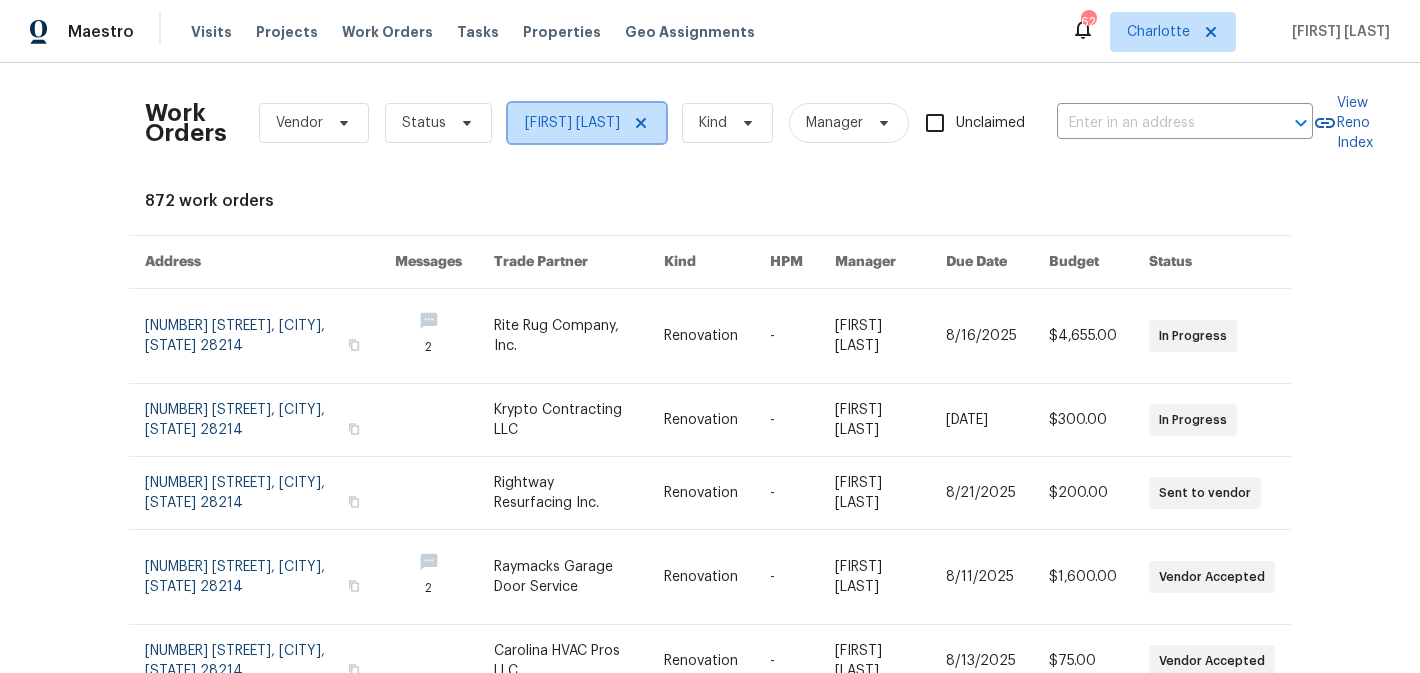 click 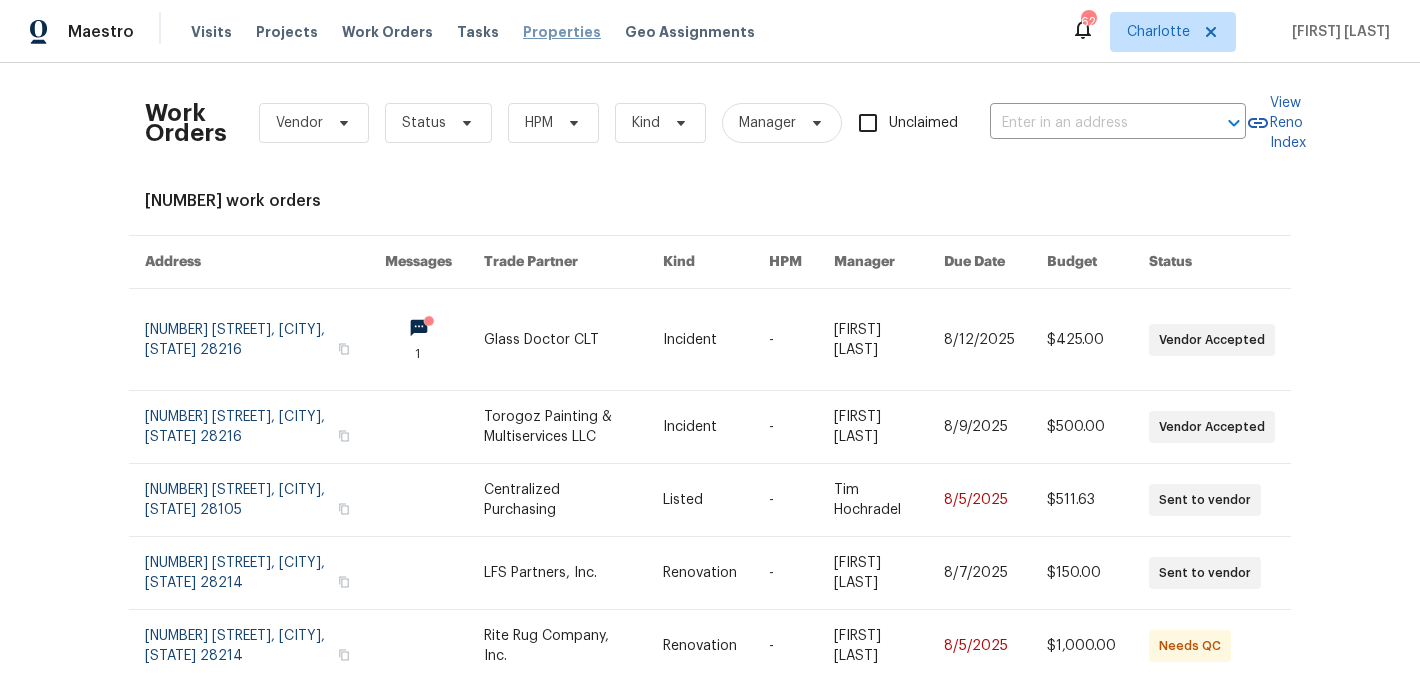 click on "Properties" at bounding box center [562, 32] 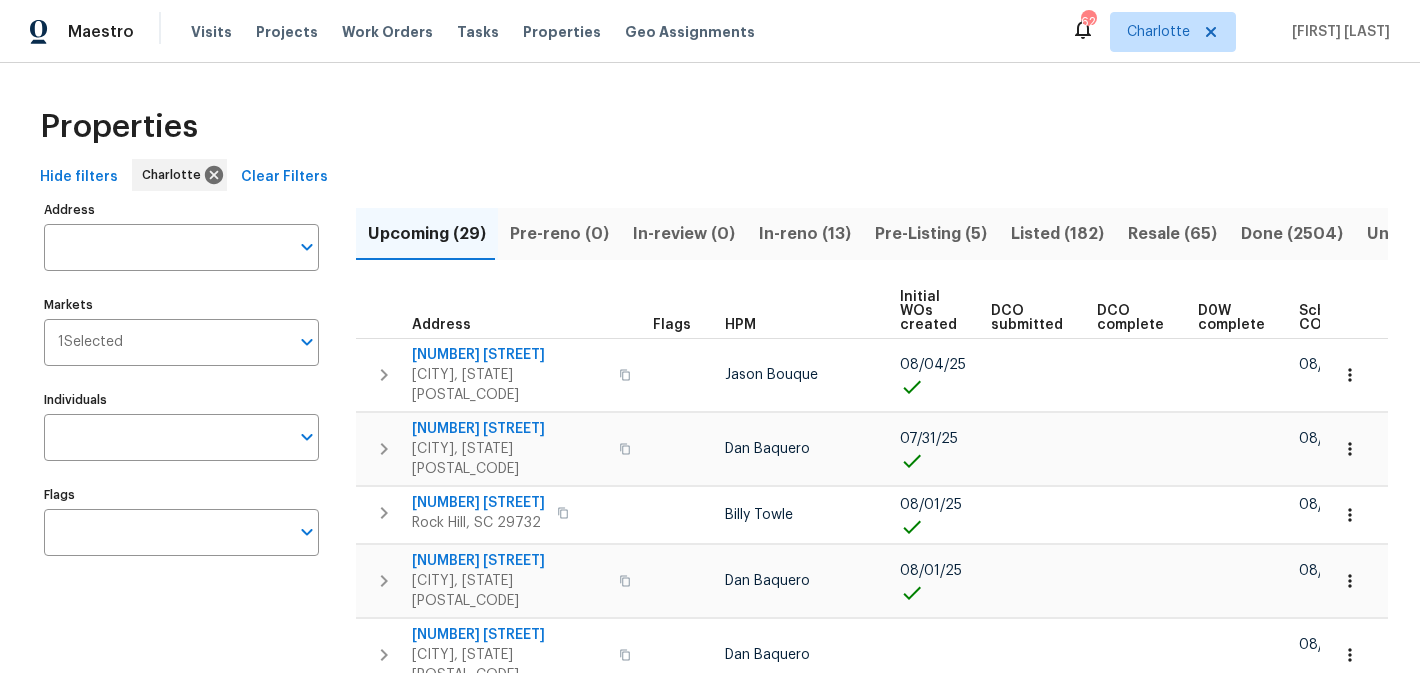 click on "Individuals" at bounding box center (166, 437) 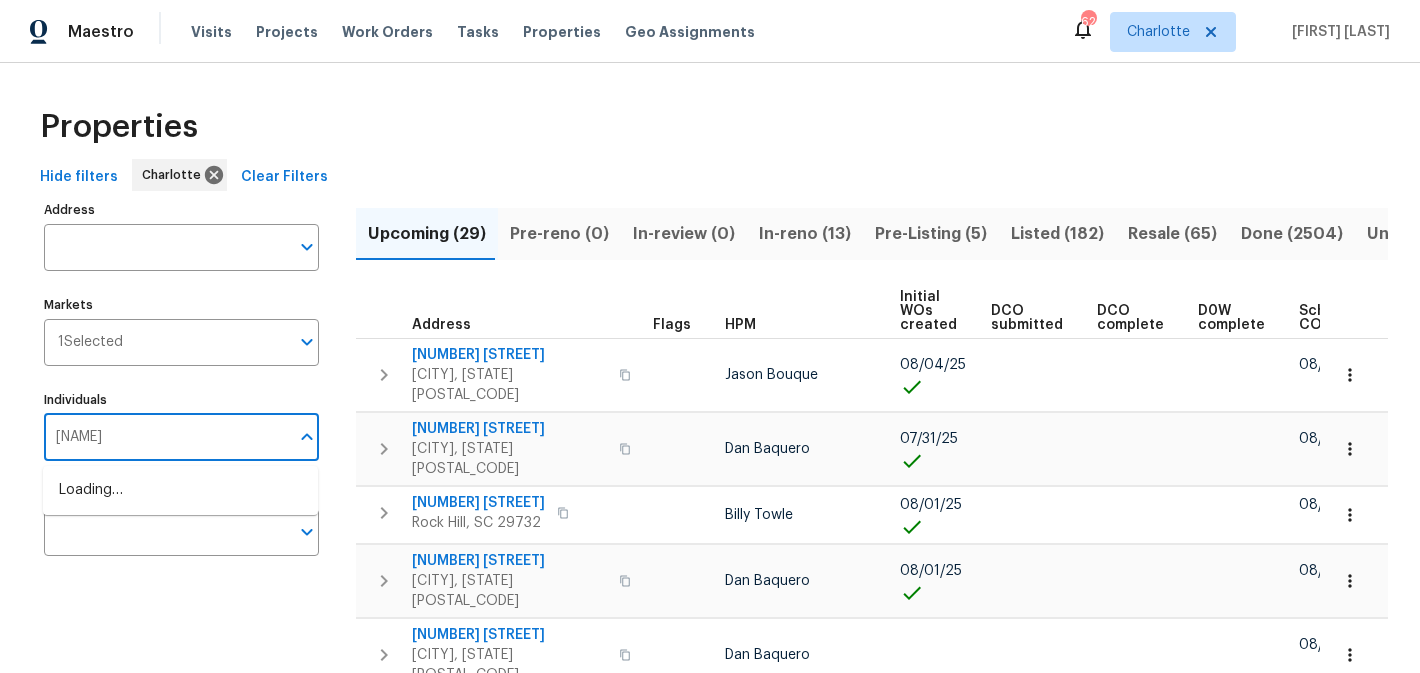 type on "matthew" 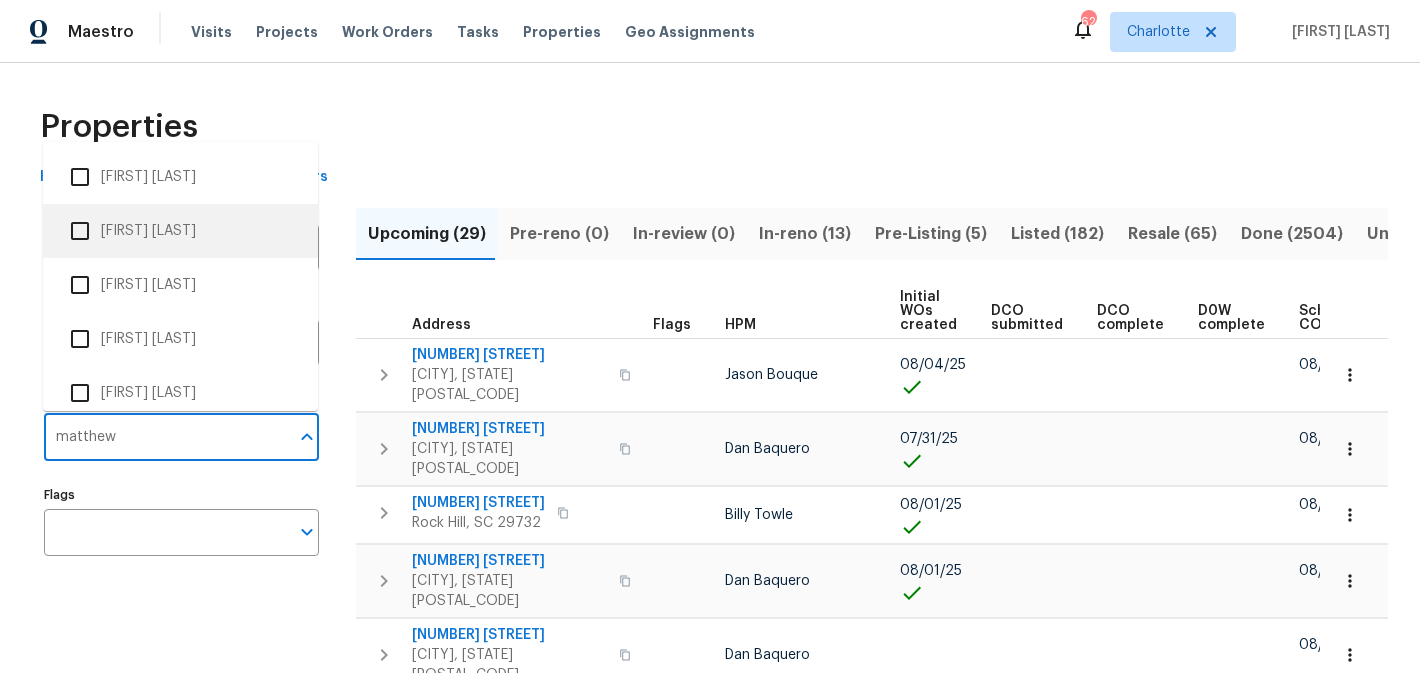 click on "[FIRST] [LAST]" at bounding box center (180, 231) 